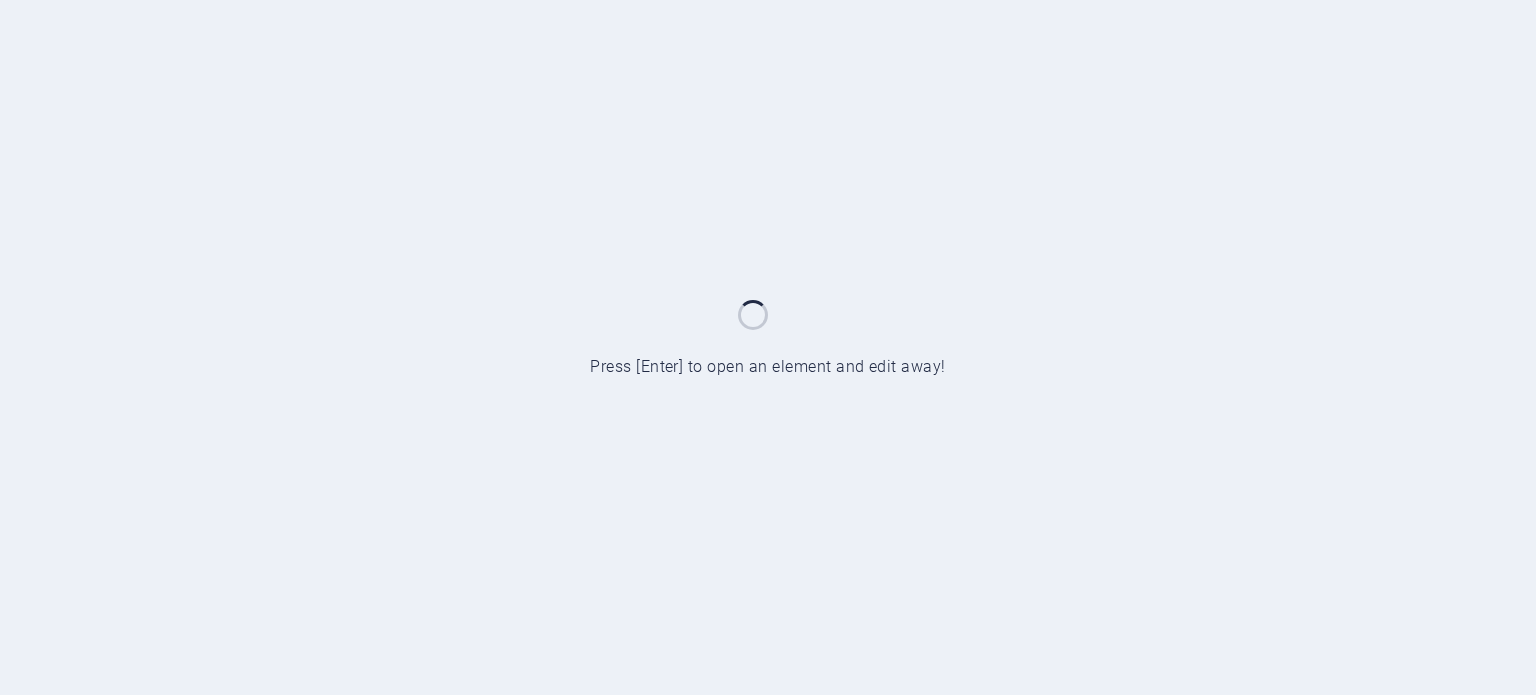scroll, scrollTop: 0, scrollLeft: 0, axis: both 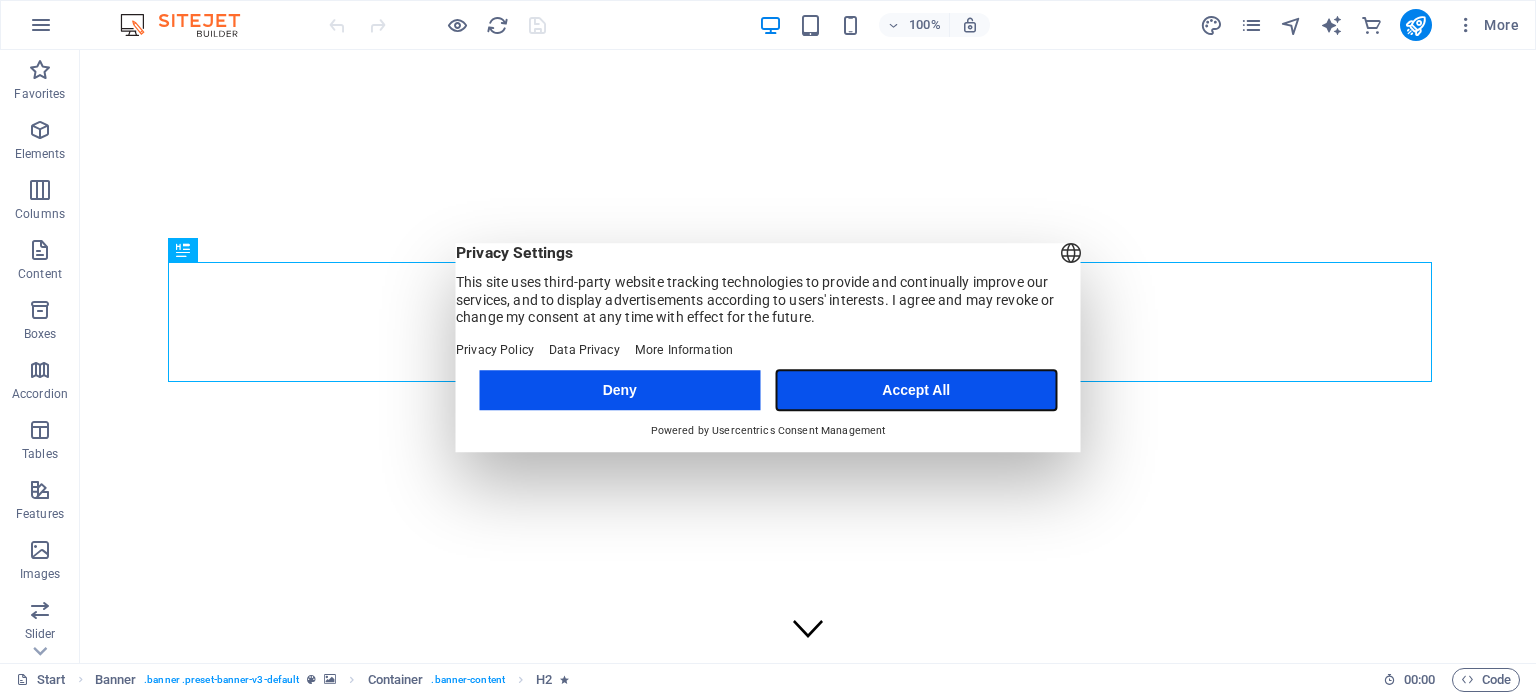 click on "Accept All" at bounding box center (916, 390) 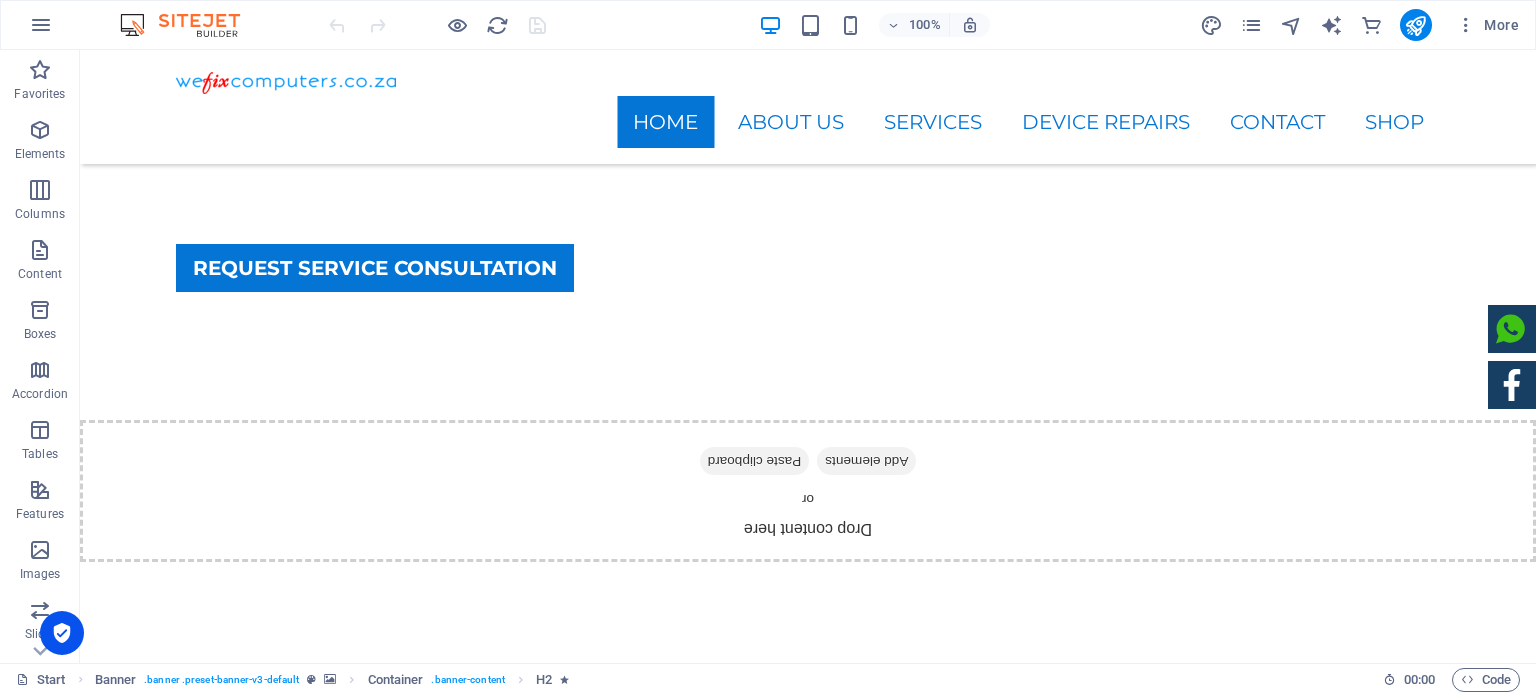 scroll, scrollTop: 1028, scrollLeft: 0, axis: vertical 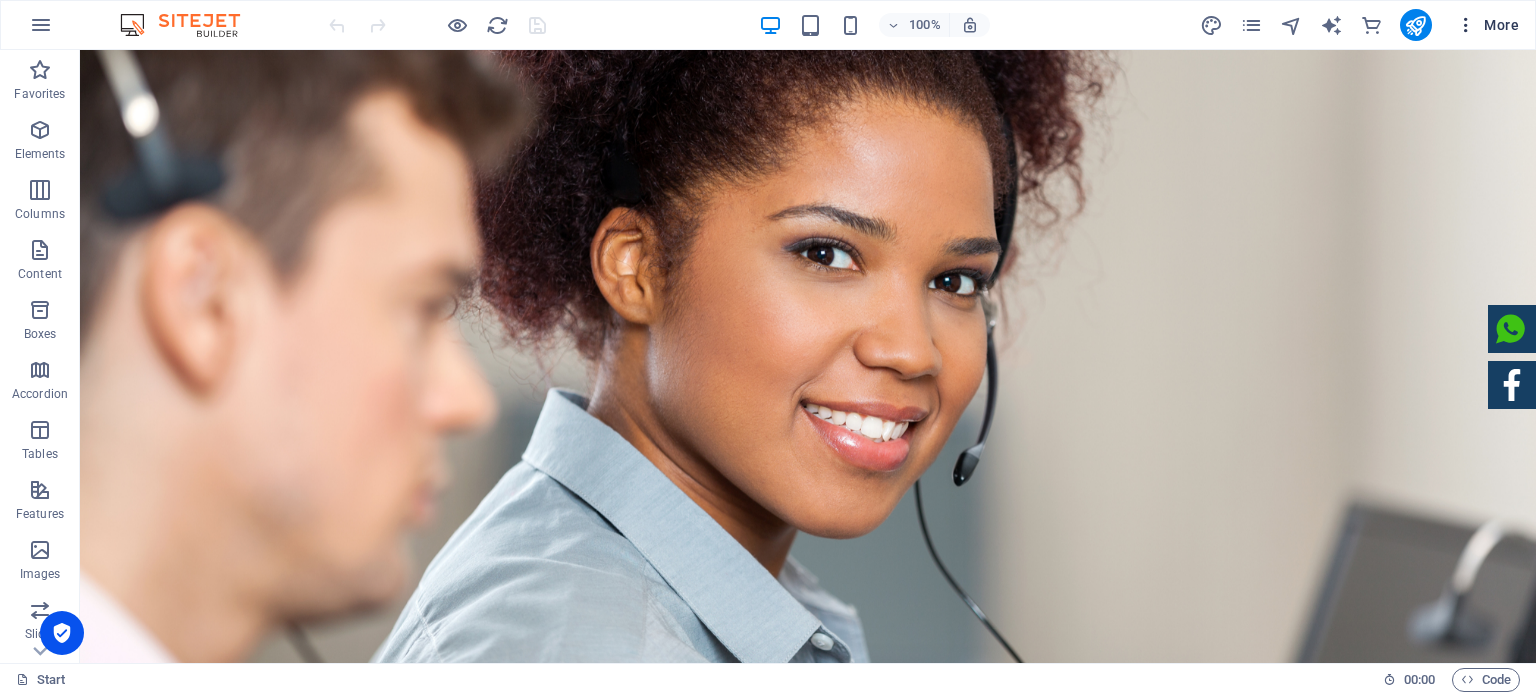 click at bounding box center (1466, 25) 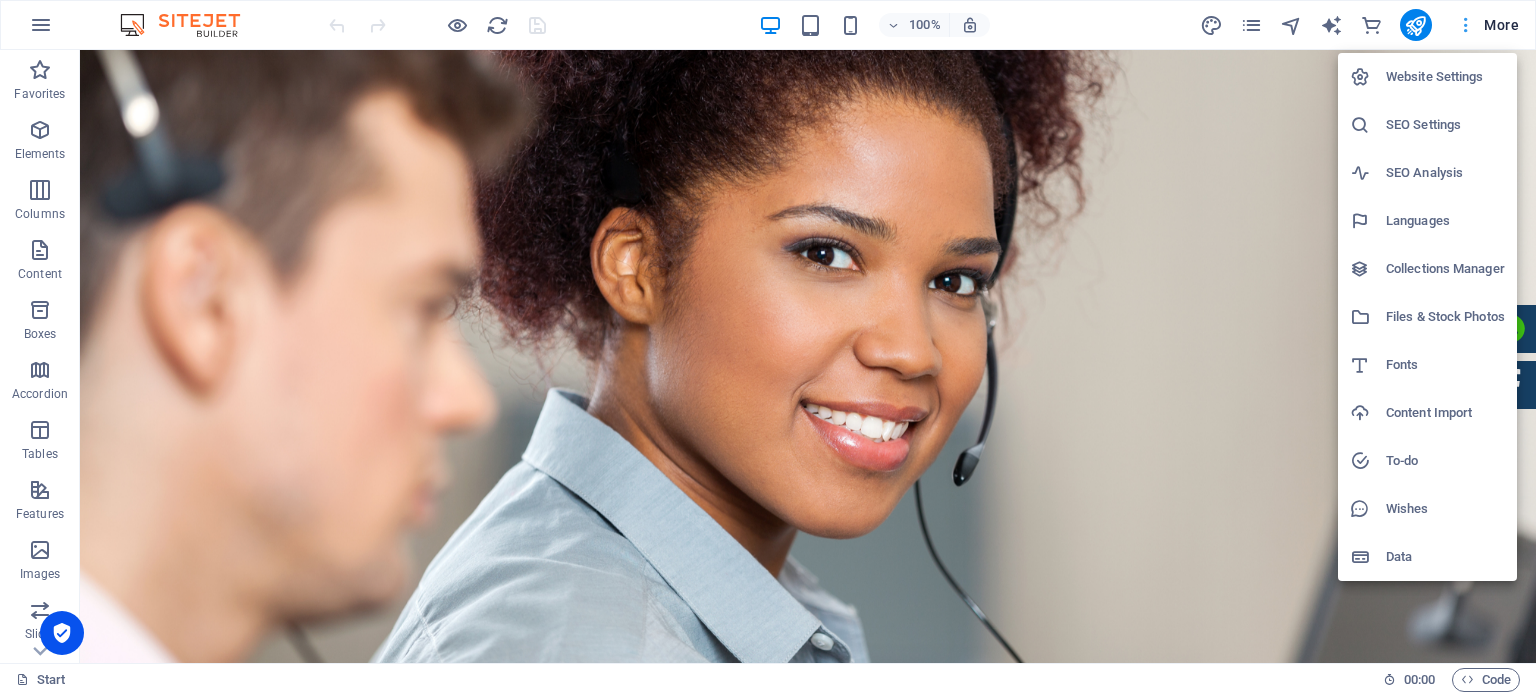 click at bounding box center [768, 347] 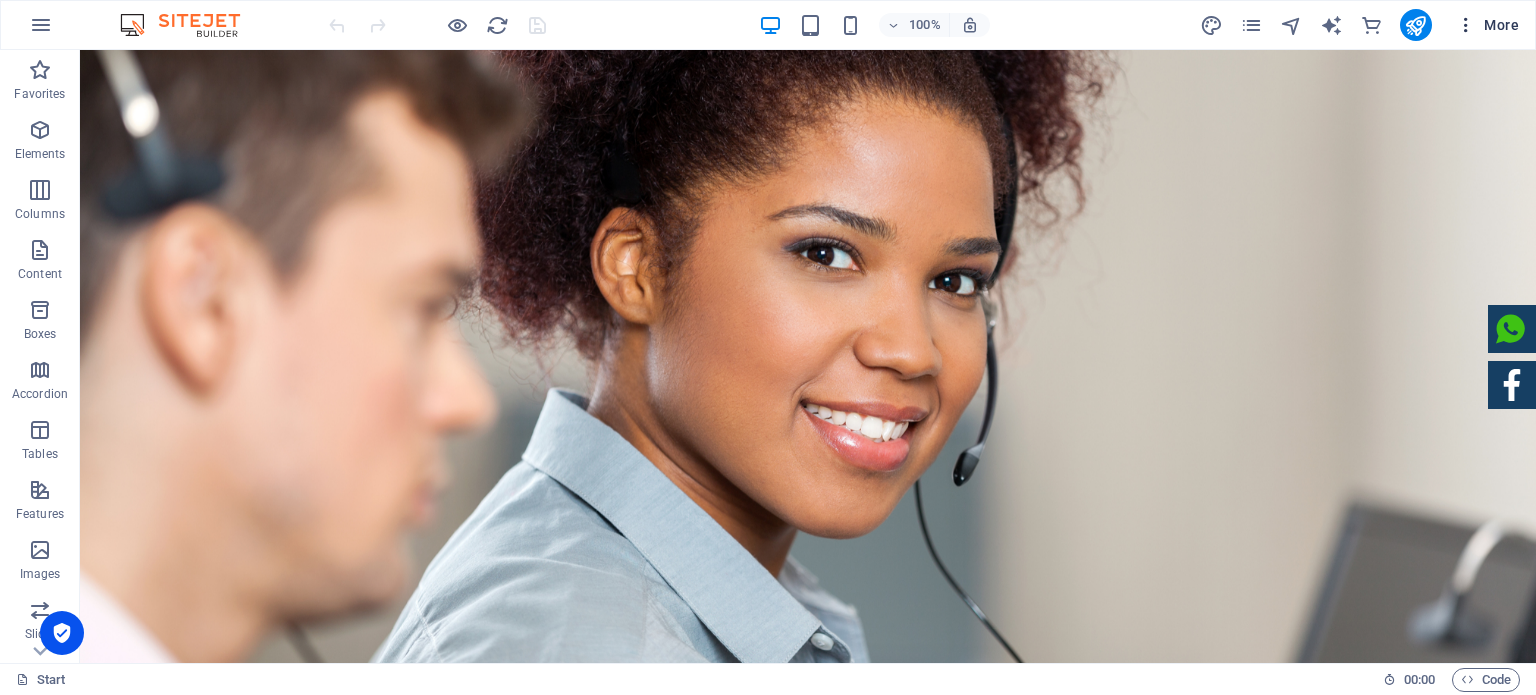 click on "More" at bounding box center [1487, 25] 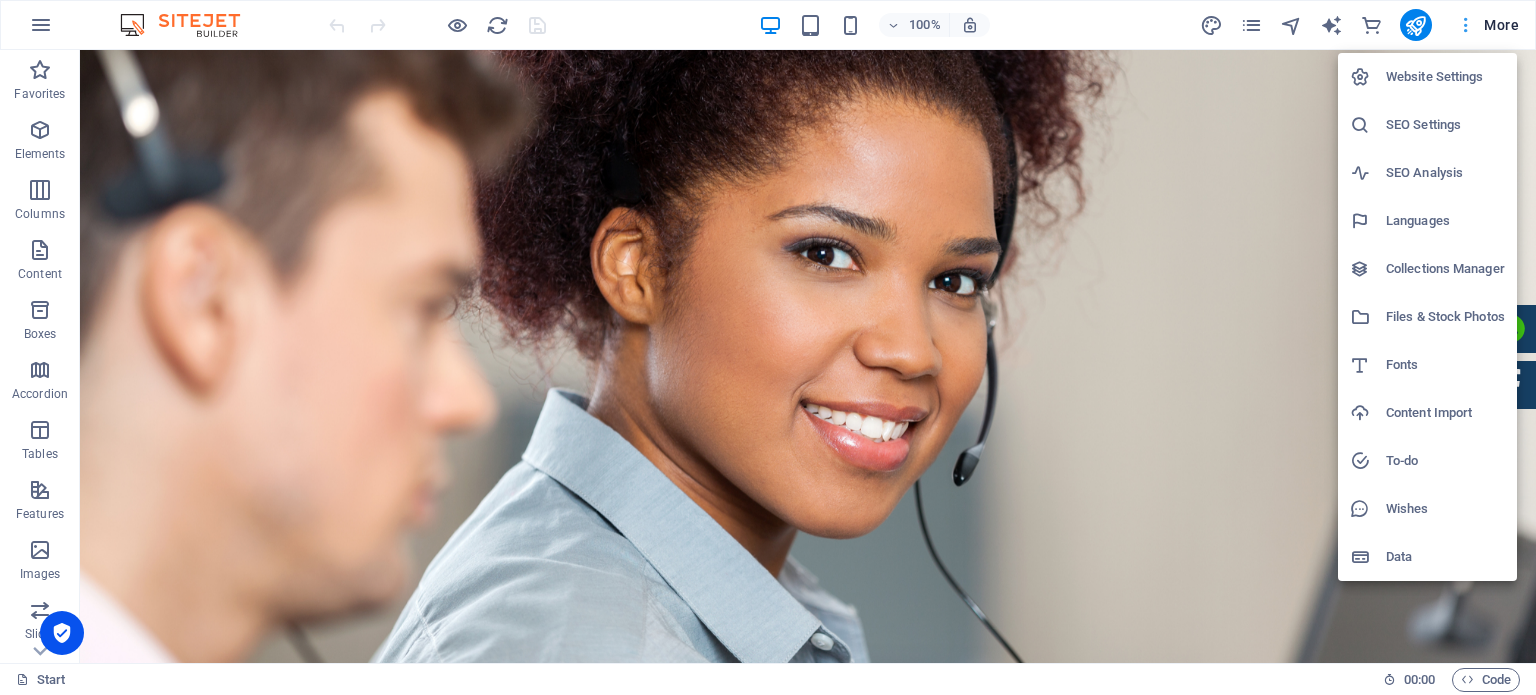click at bounding box center (768, 347) 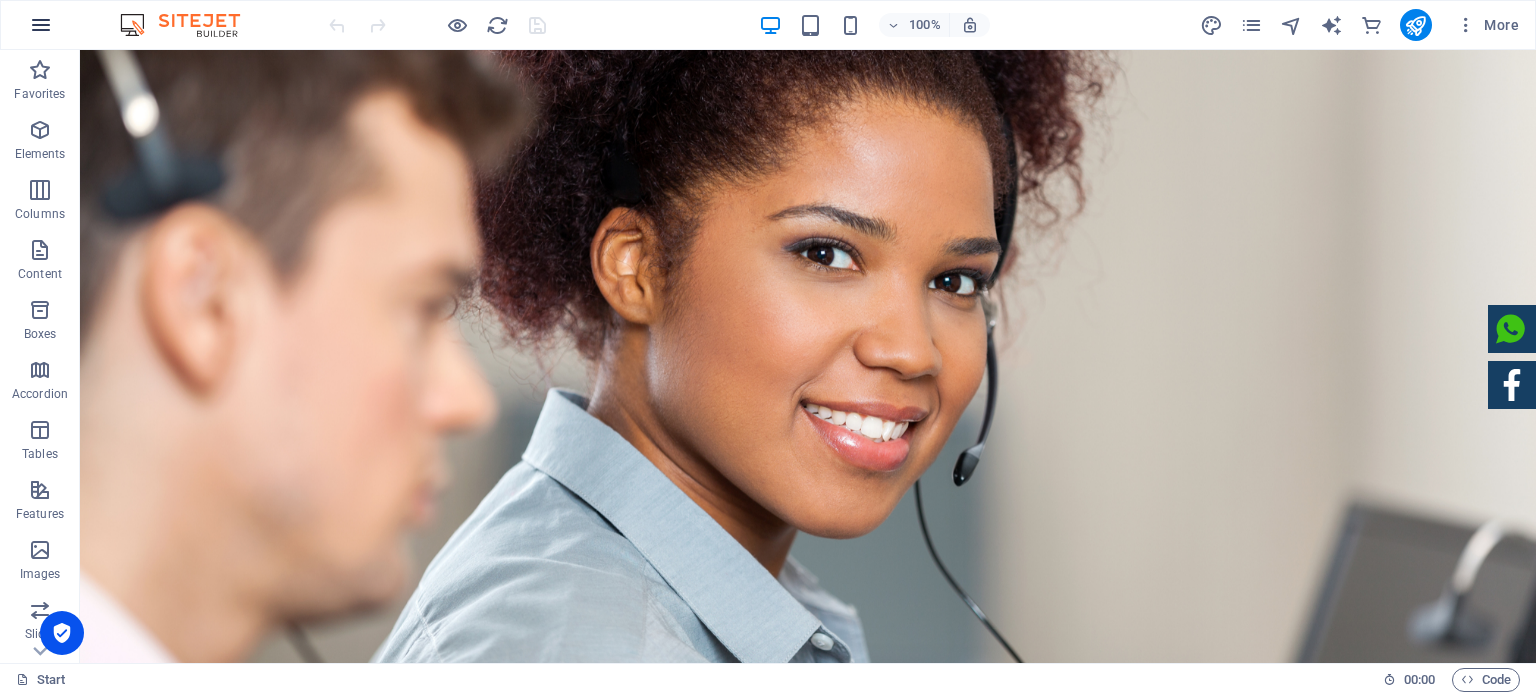 click at bounding box center (41, 25) 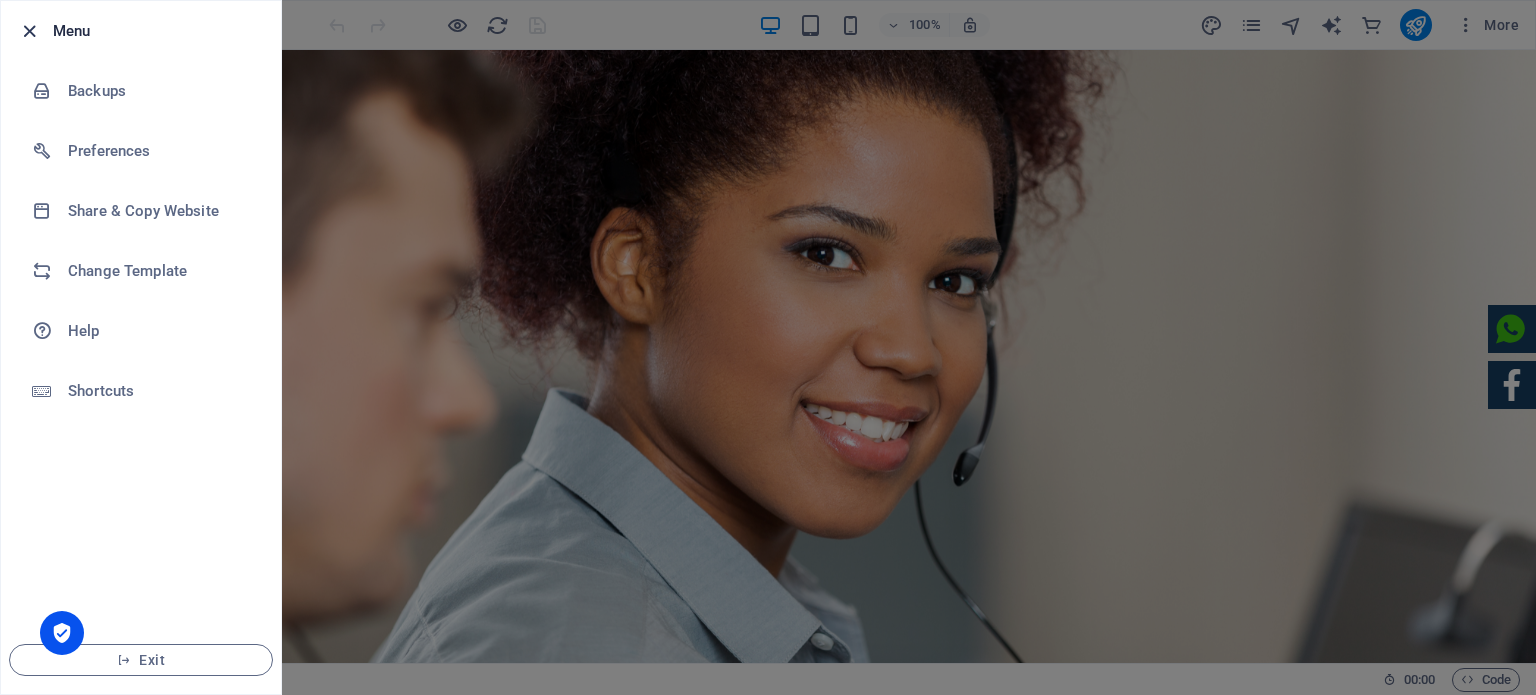 click at bounding box center (29, 31) 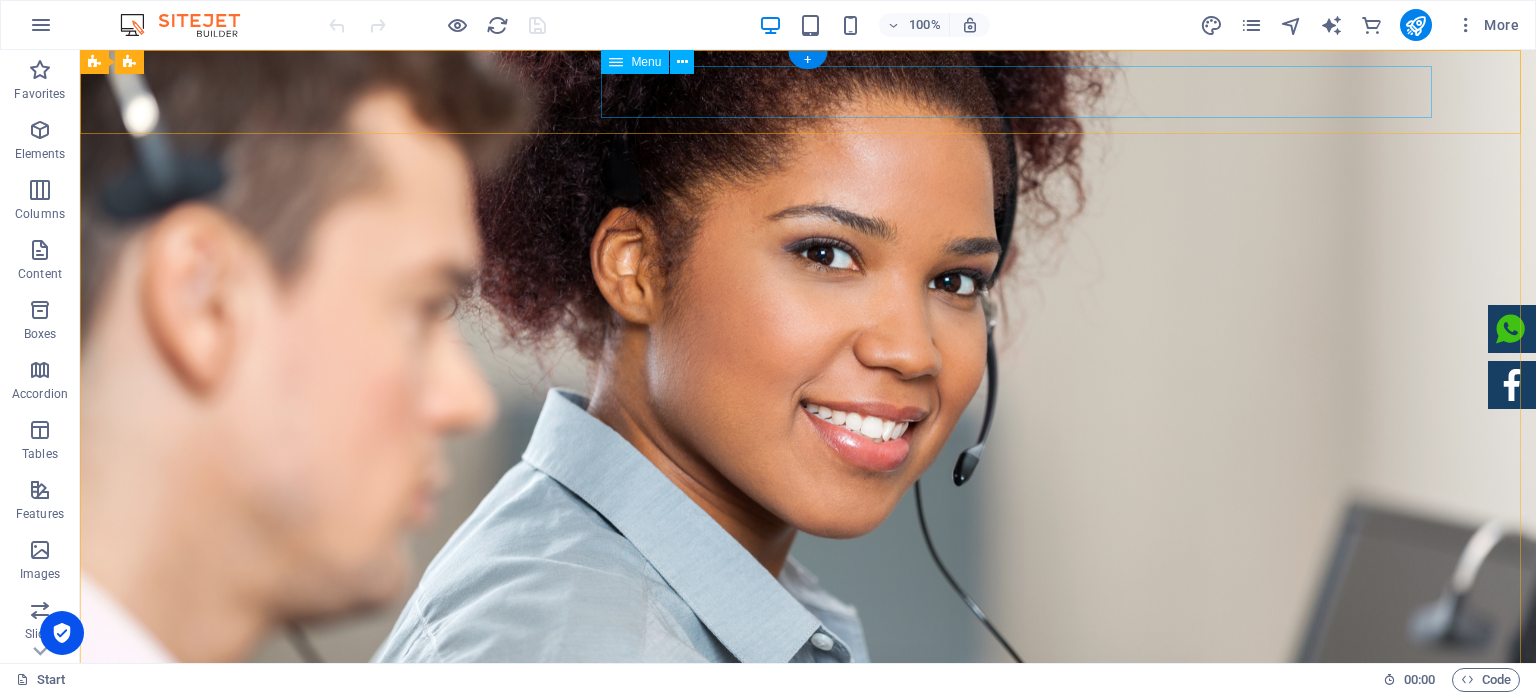 click on "Home About us Services DEVICE REPAIRS Contact Shop" at bounding box center [808, 915] 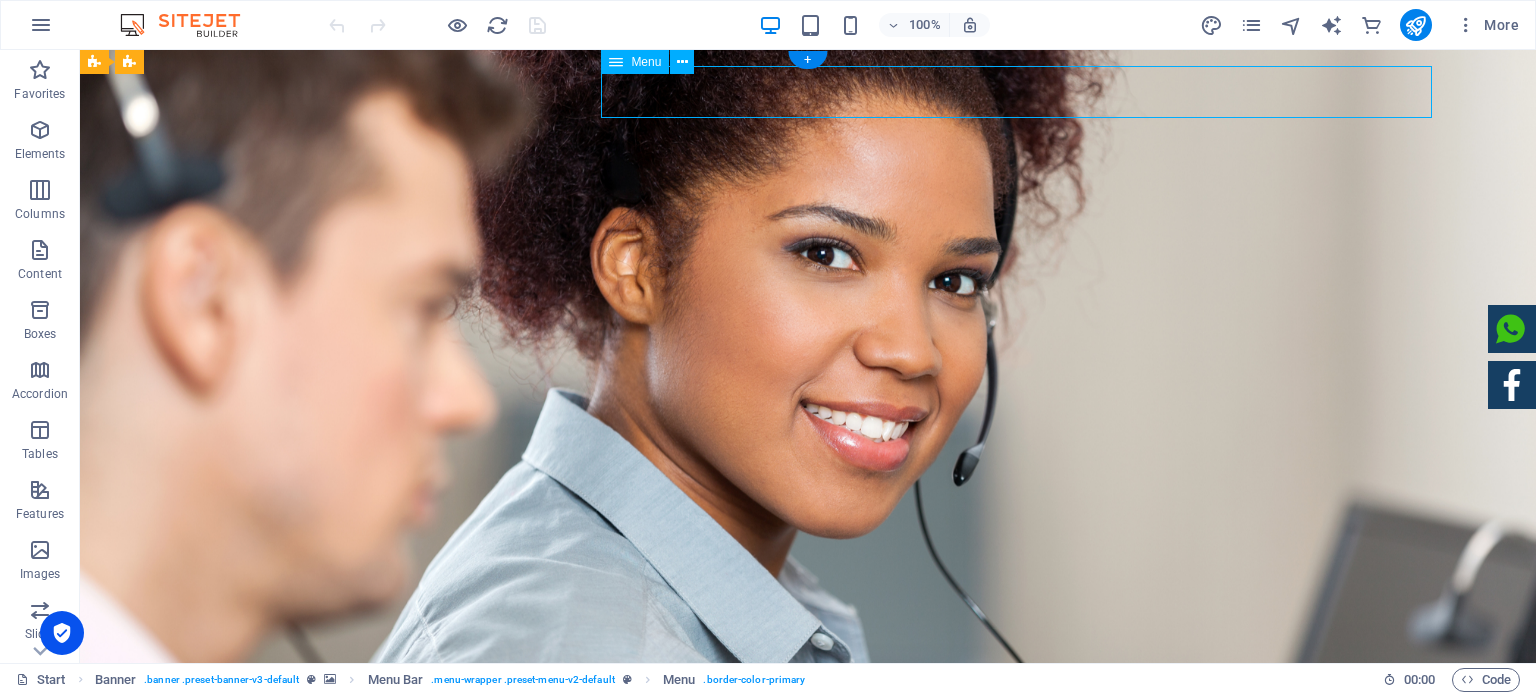 click on "Home About us Services DEVICE REPAIRS Contact Shop" at bounding box center [808, 915] 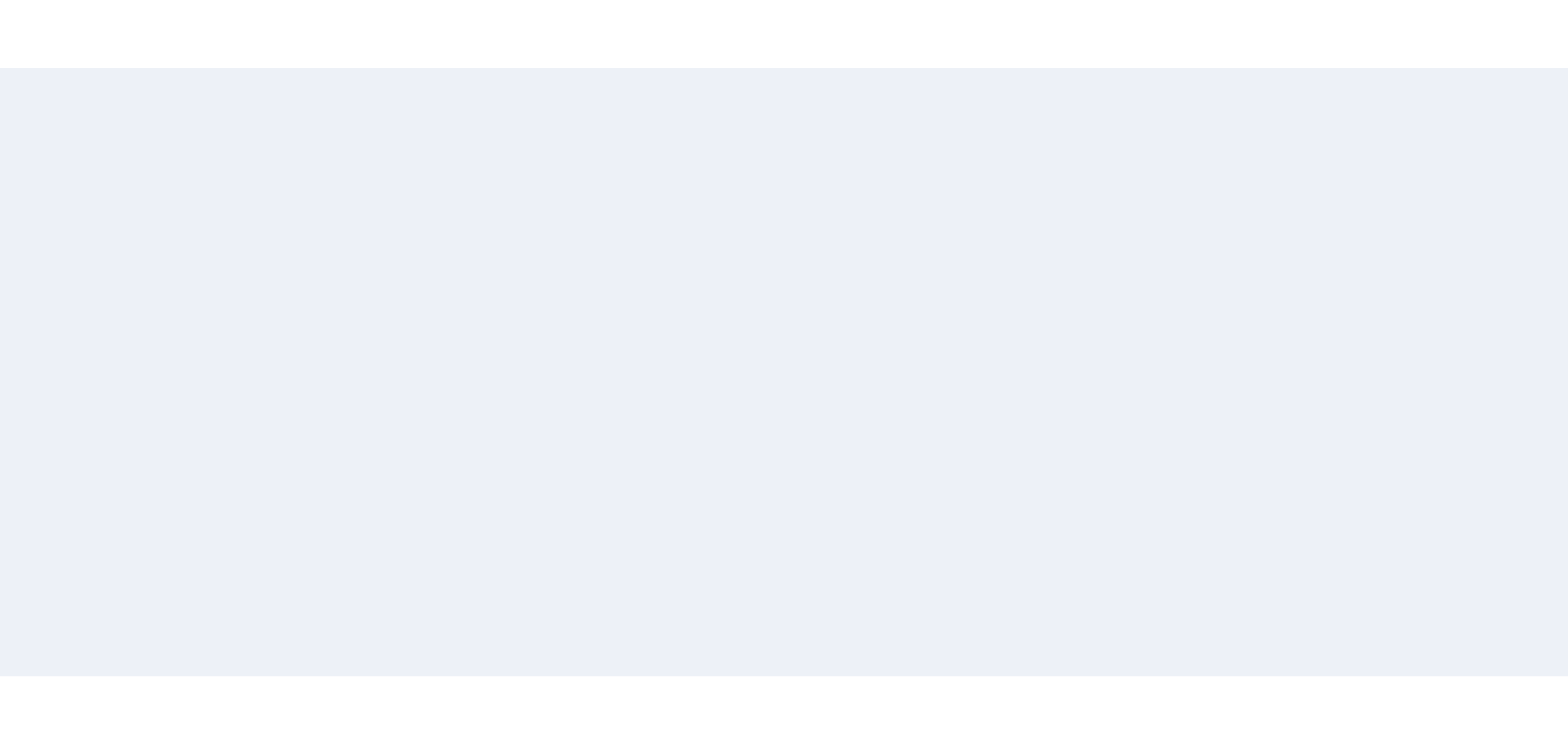 scroll, scrollTop: 0, scrollLeft: 0, axis: both 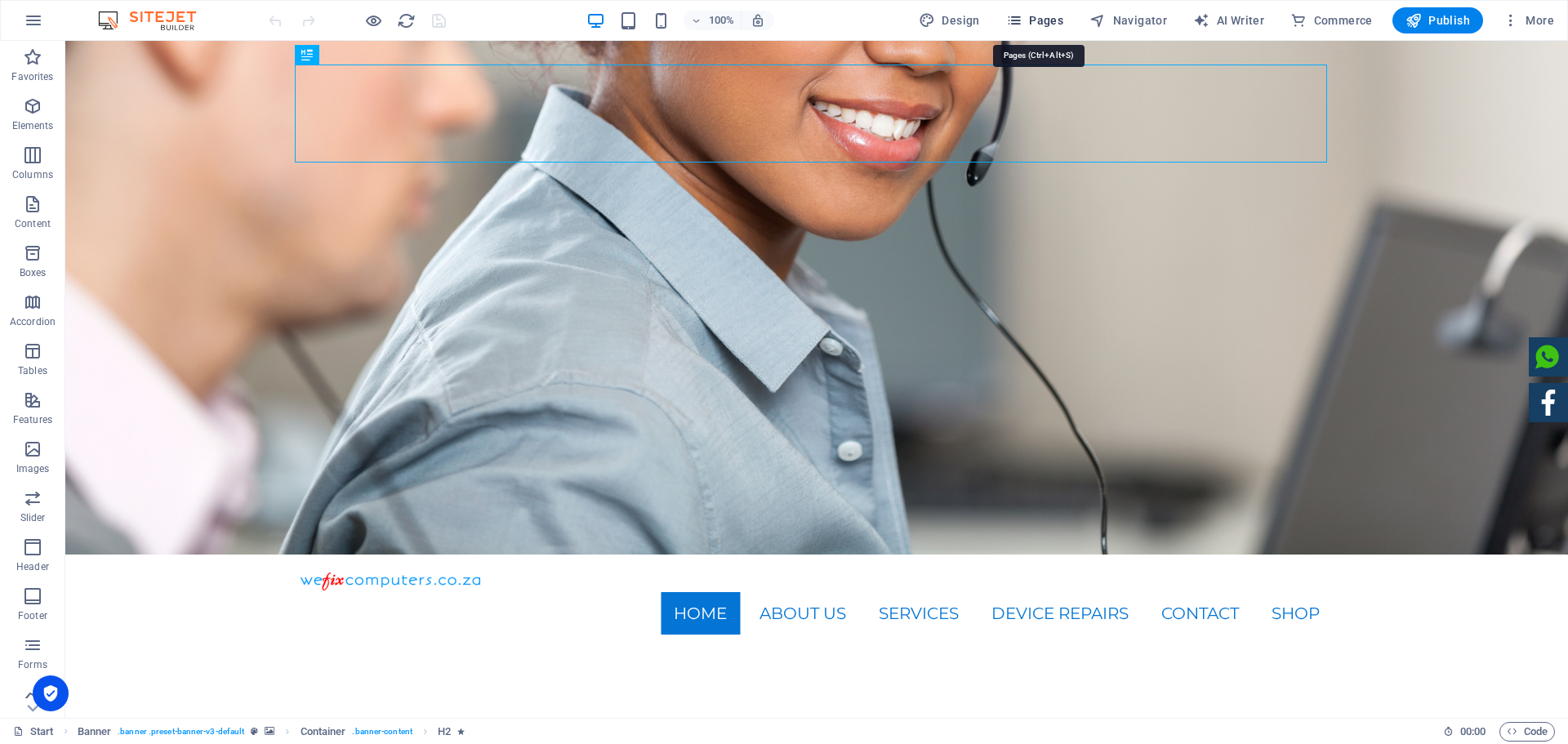 click on "Pages" at bounding box center (1035, 20) 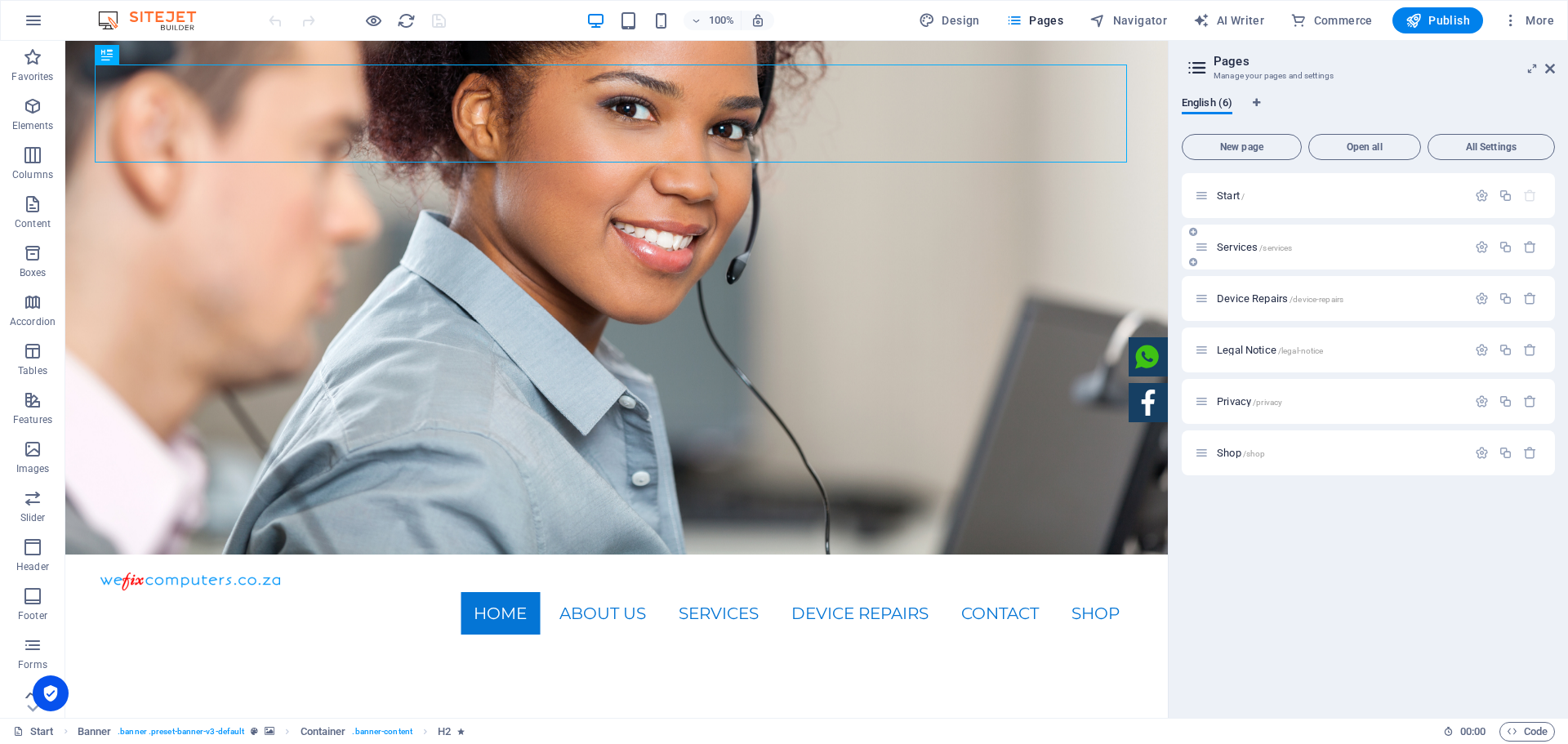 click on "Services /services" at bounding box center [1330, 247] 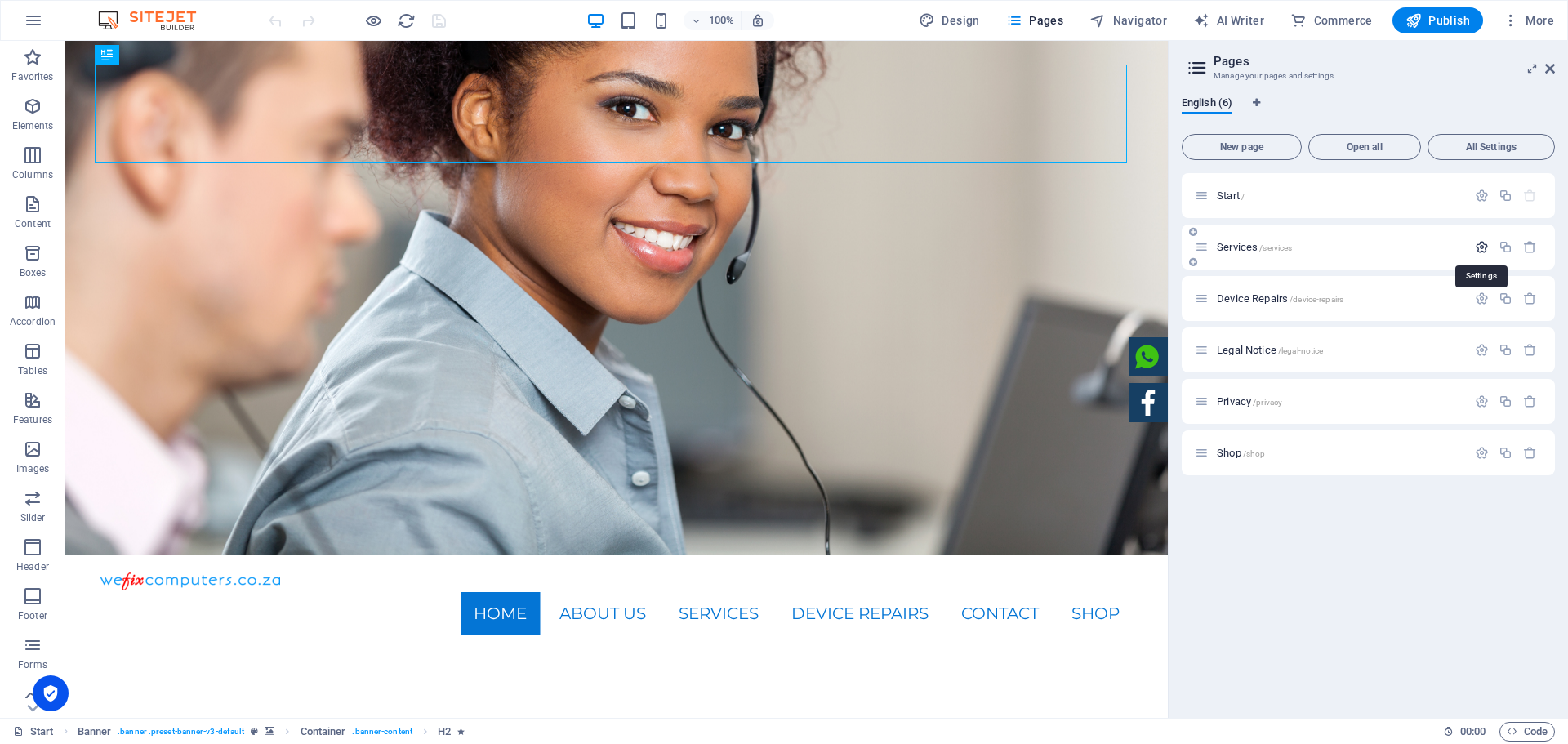 click at bounding box center (1481, 247) 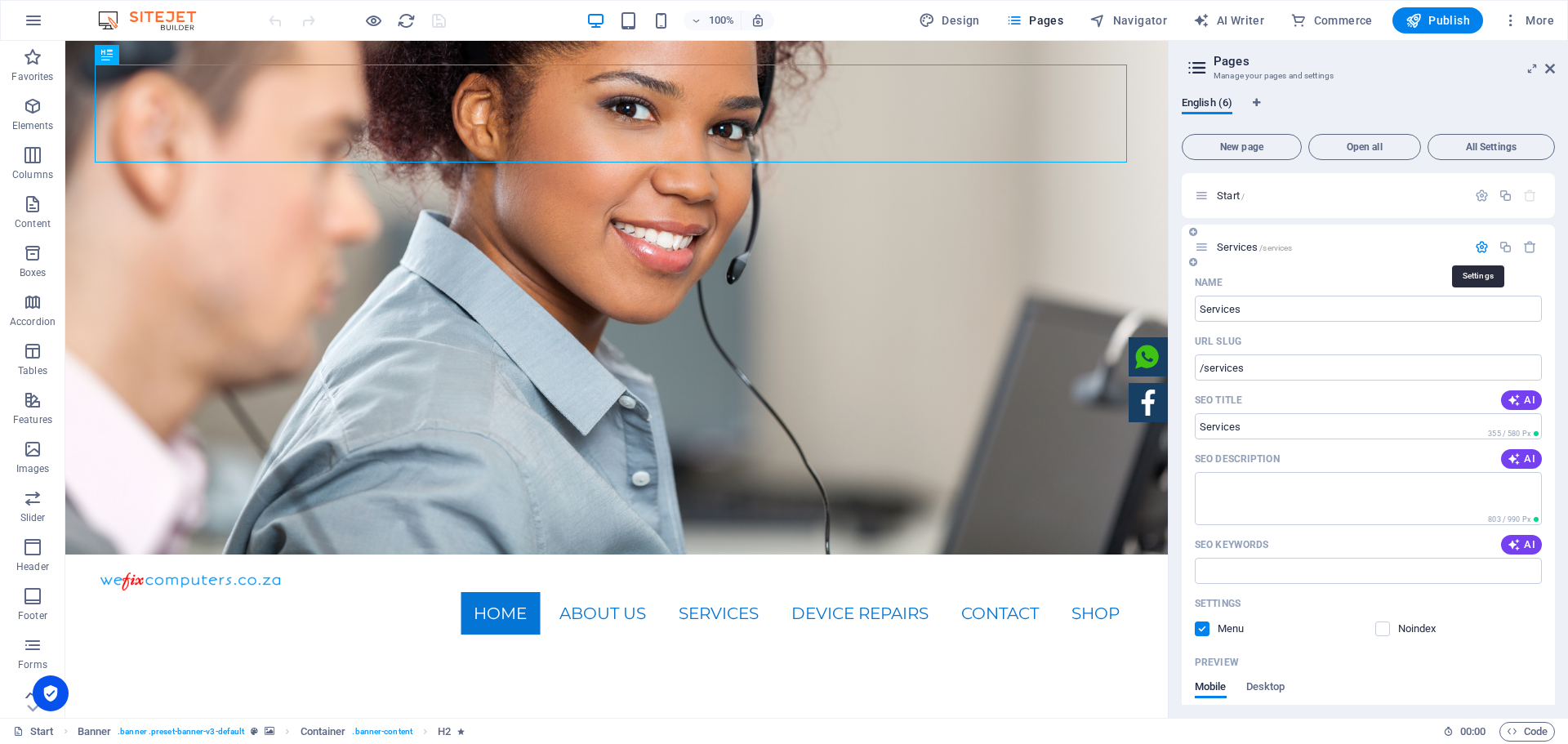 click at bounding box center (1481, 247) 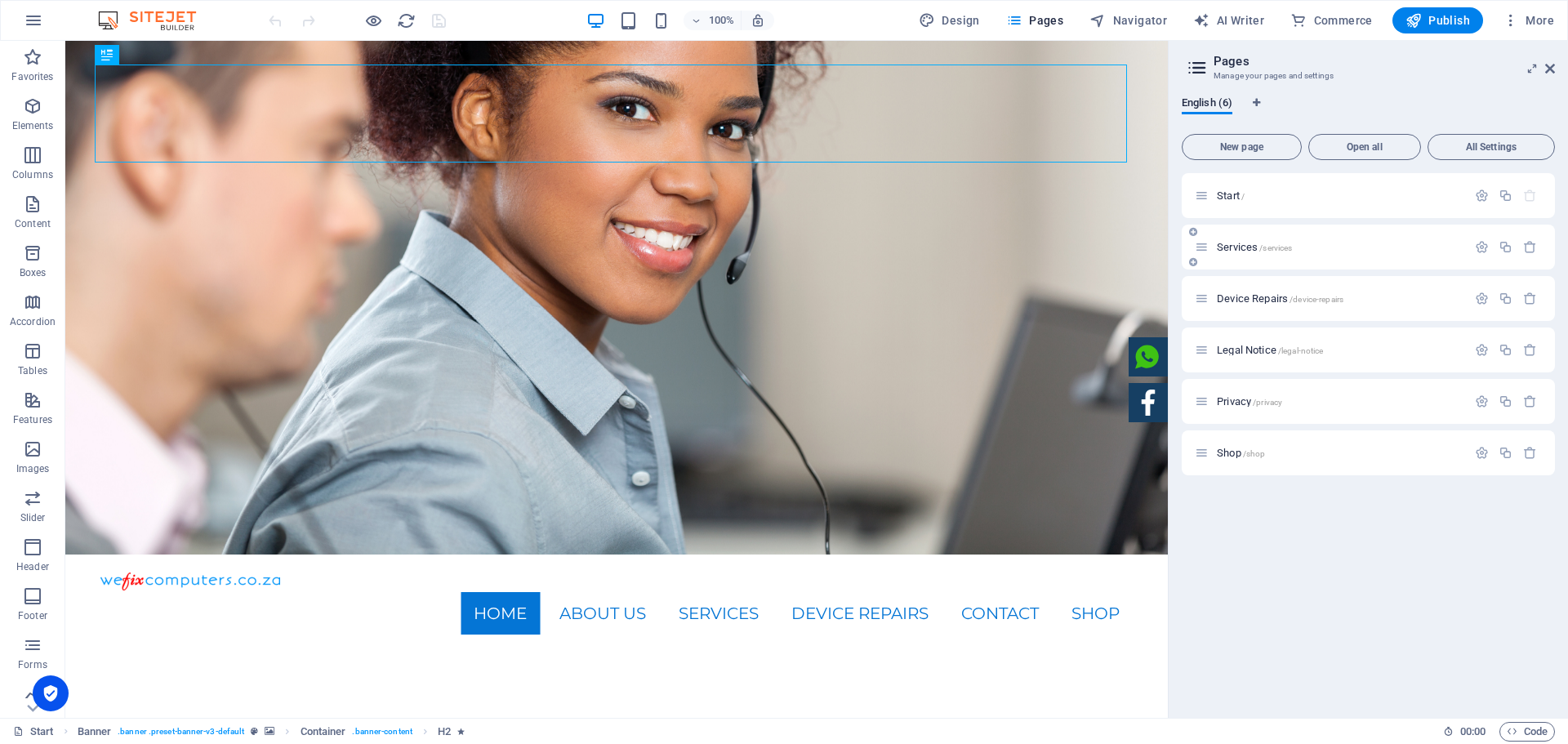 click on "Services /services" at bounding box center [1339, 247] 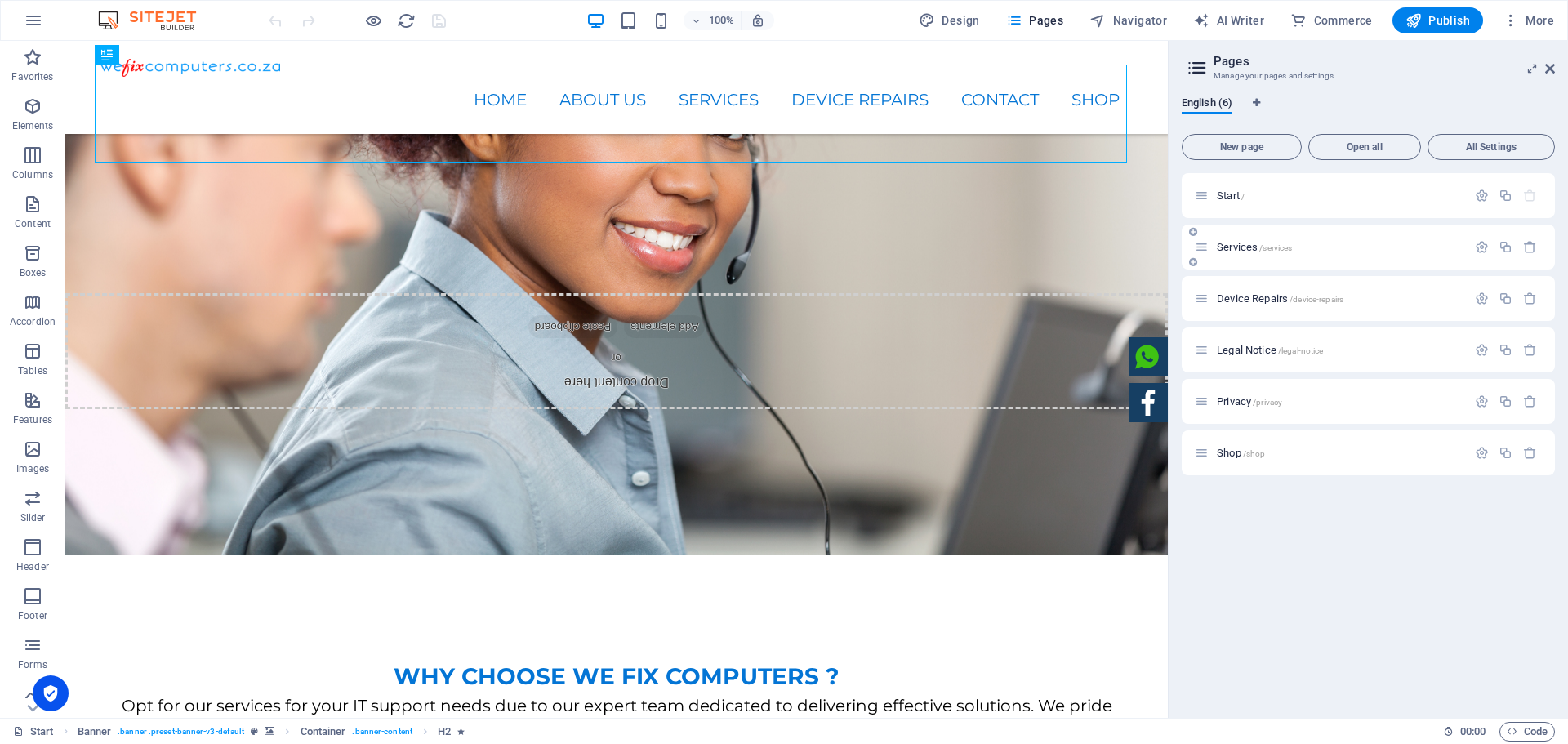 scroll, scrollTop: 0, scrollLeft: 0, axis: both 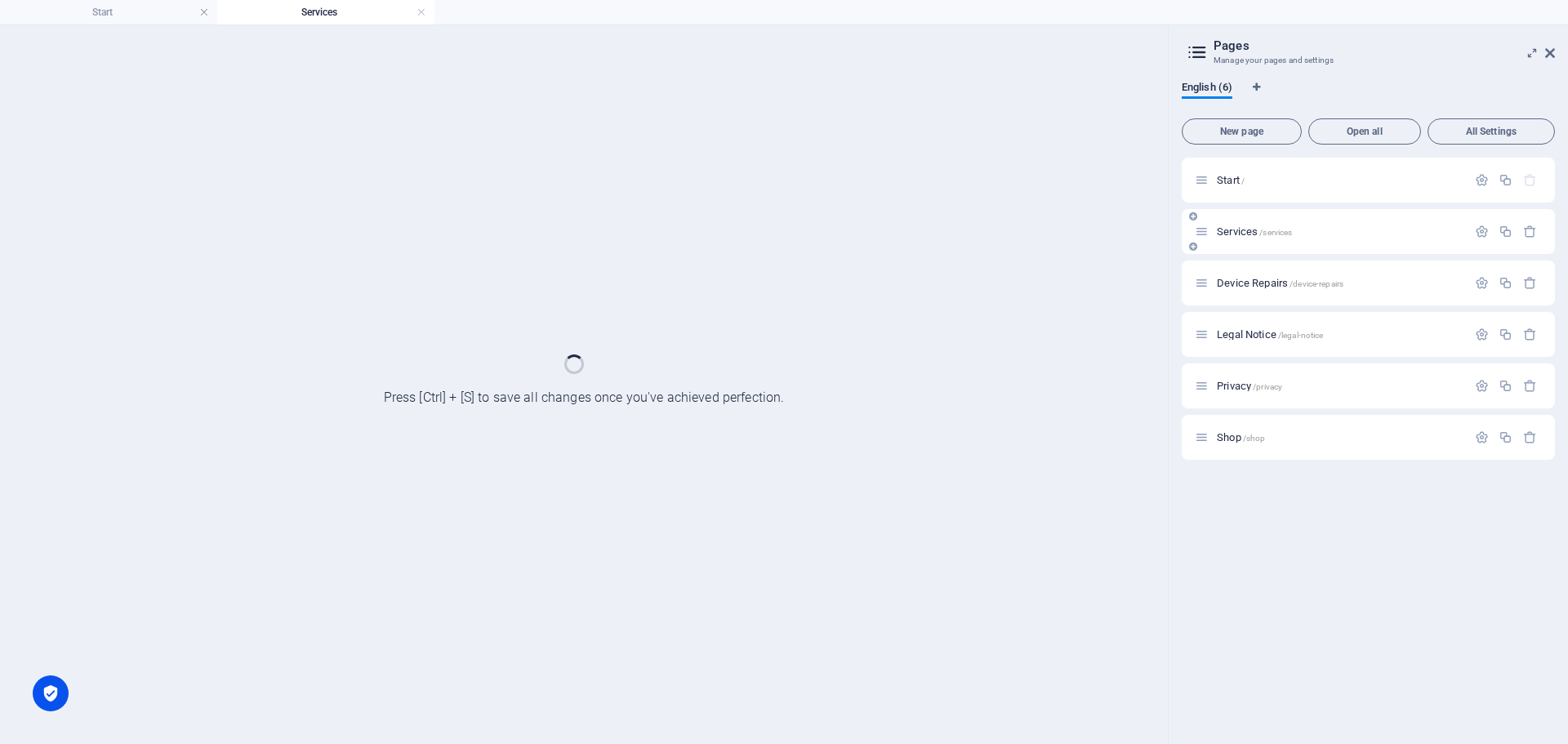 click on "Services /services" at bounding box center [1368, 231] 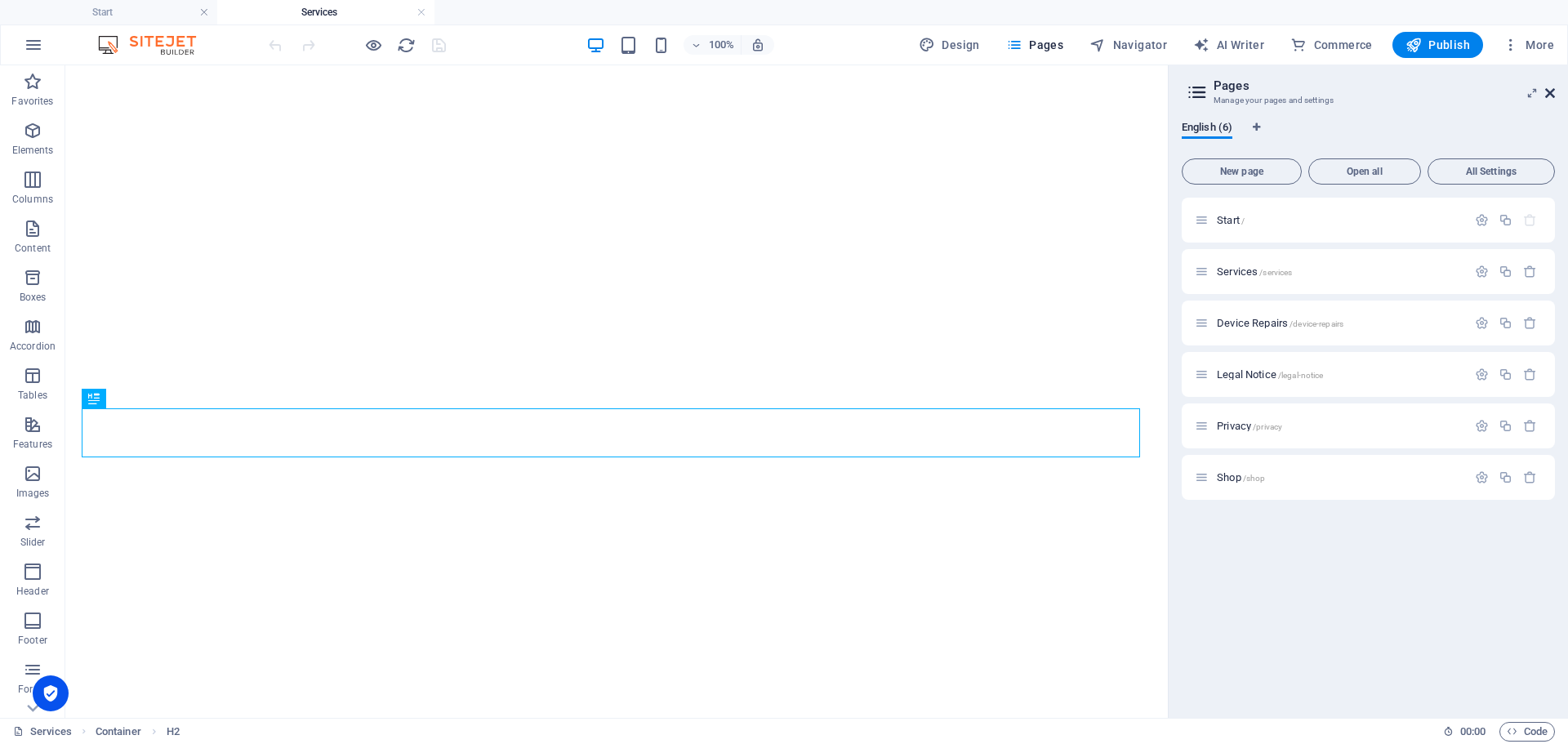 click at bounding box center [1550, 93] 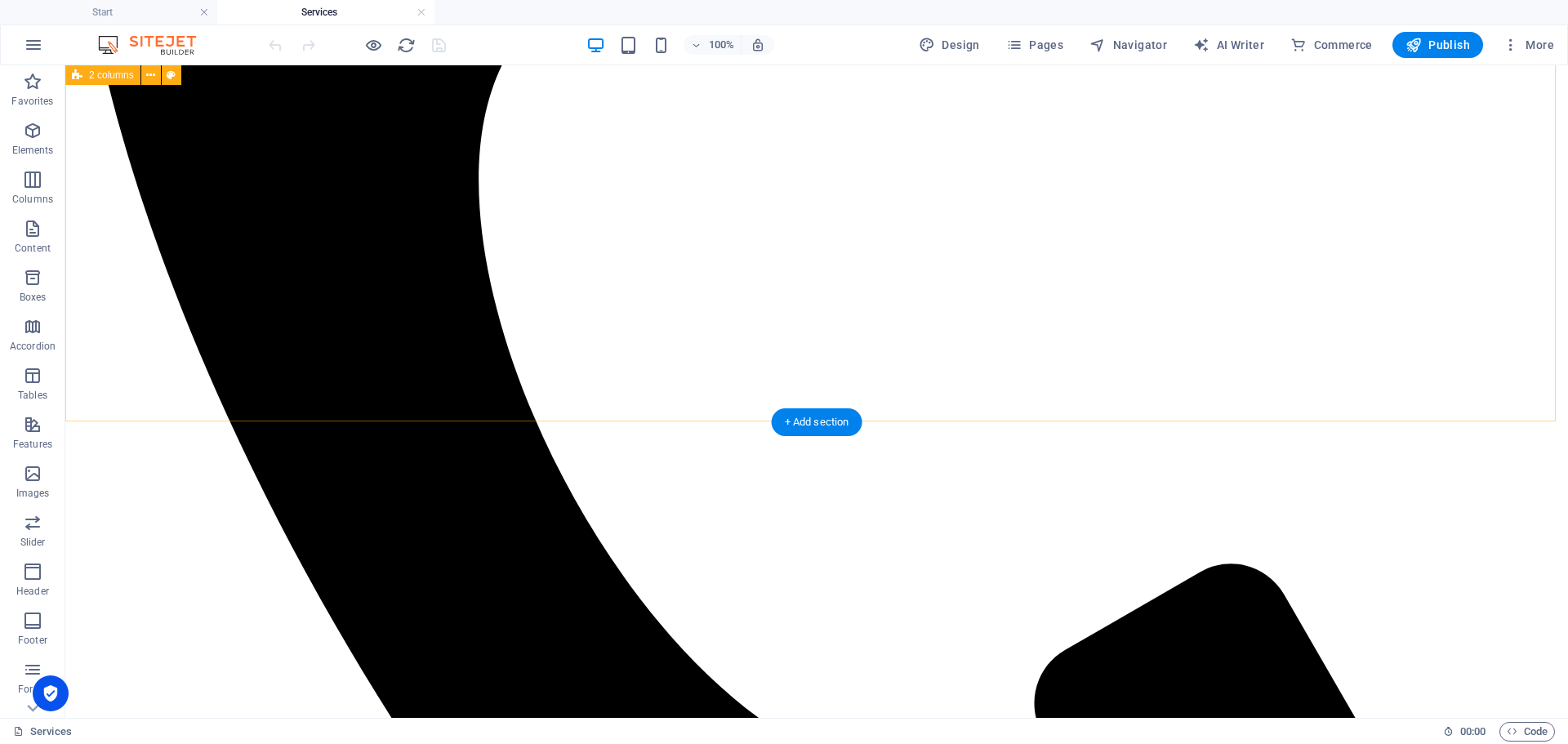 scroll, scrollTop: 1388, scrollLeft: 0, axis: vertical 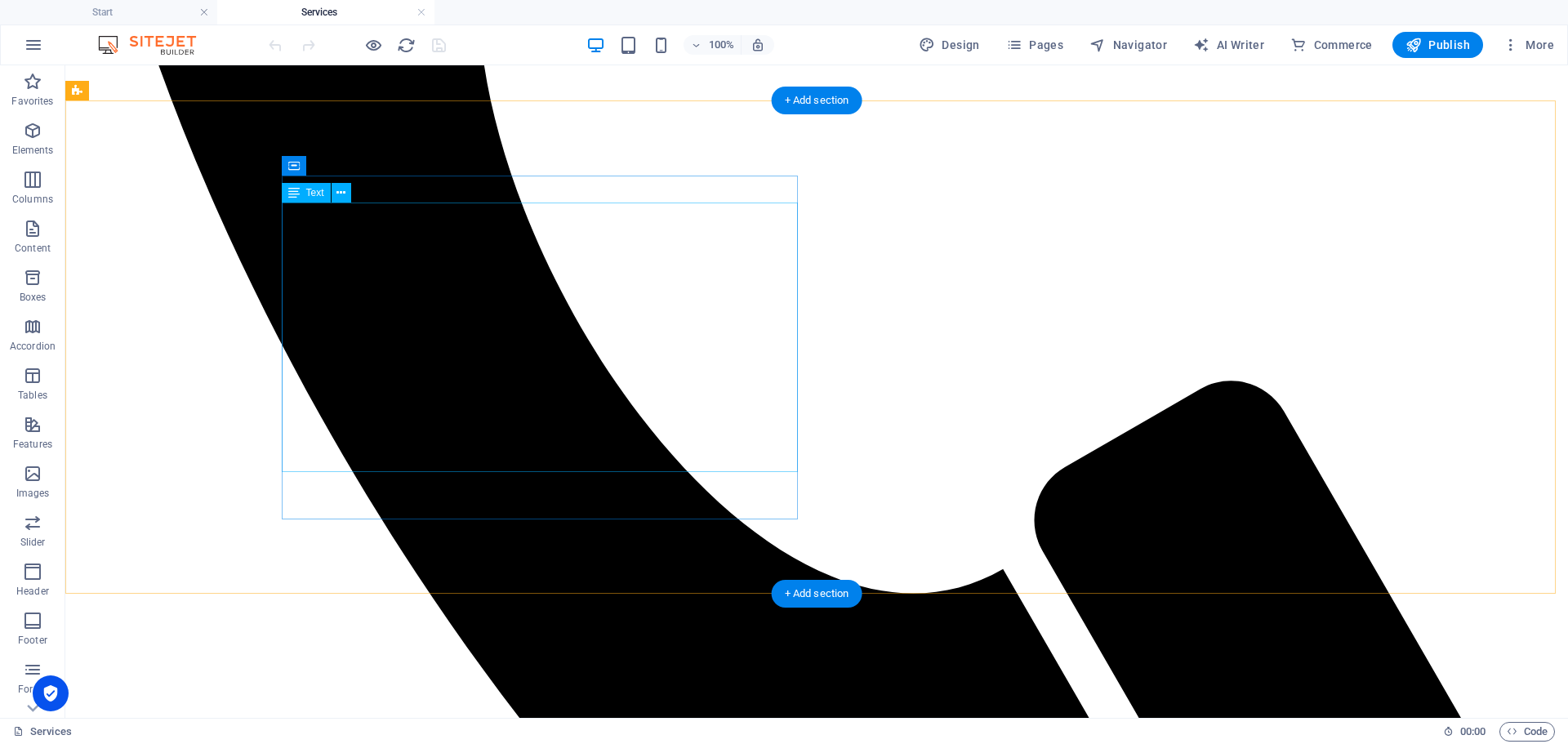click on "We provide a variety of onsite support solutions tailored to meet the diverse needs of our clients. Our offerings include: Adhoc Support: Flexible assistance that can be called upon as needed. Fixed Cost Monthly SLA Packages:  Comprehensive service level agreement (SLA) packages that offer predictable monthly costs while ensuring consistent support and service quality for your organization. Resource Placements for Companies:  Expert professionals placed within your team." at bounding box center [817, 3379] 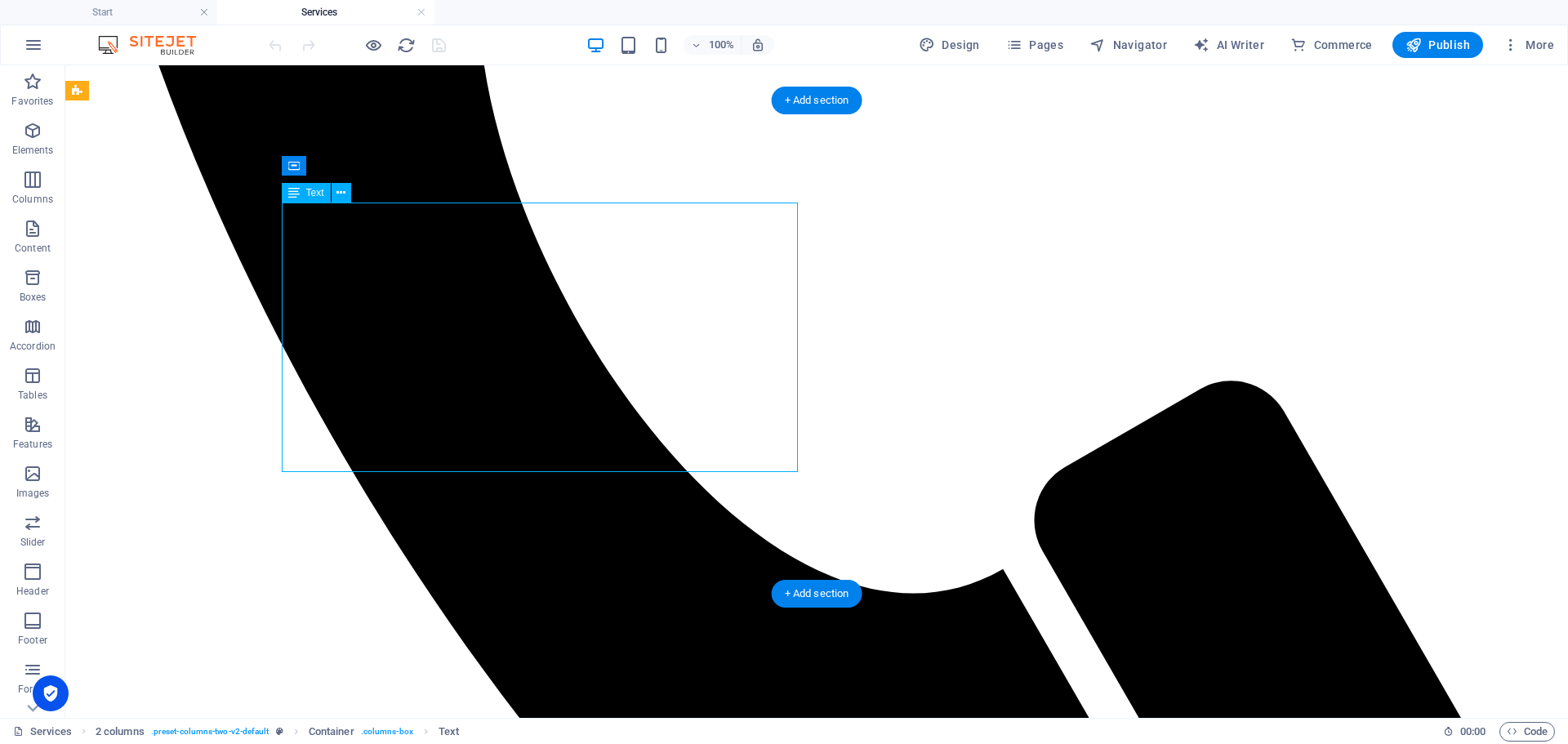 click on "We provide a variety of onsite support solutions tailored to meet the diverse needs of our clients. Our offerings include: Adhoc Support: Flexible assistance that can be called upon as needed. Fixed Cost Monthly SLA Packages:  Comprehensive service level agreement (SLA) packages that offer predictable monthly costs while ensuring consistent support and service quality for your organization. Resource Placements for Companies:  Expert professionals placed within your team." at bounding box center [817, 3379] 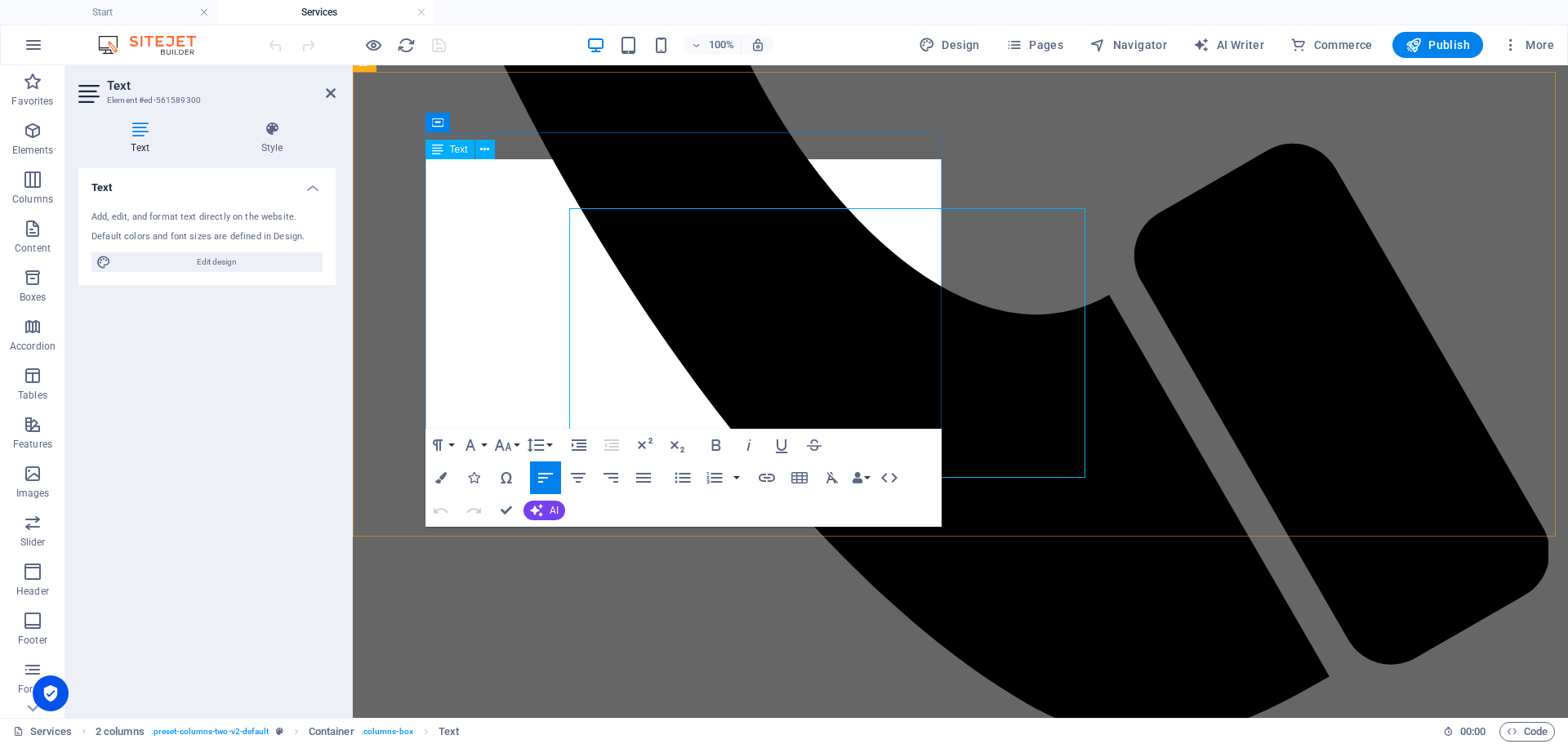 scroll, scrollTop: 1383, scrollLeft: 0, axis: vertical 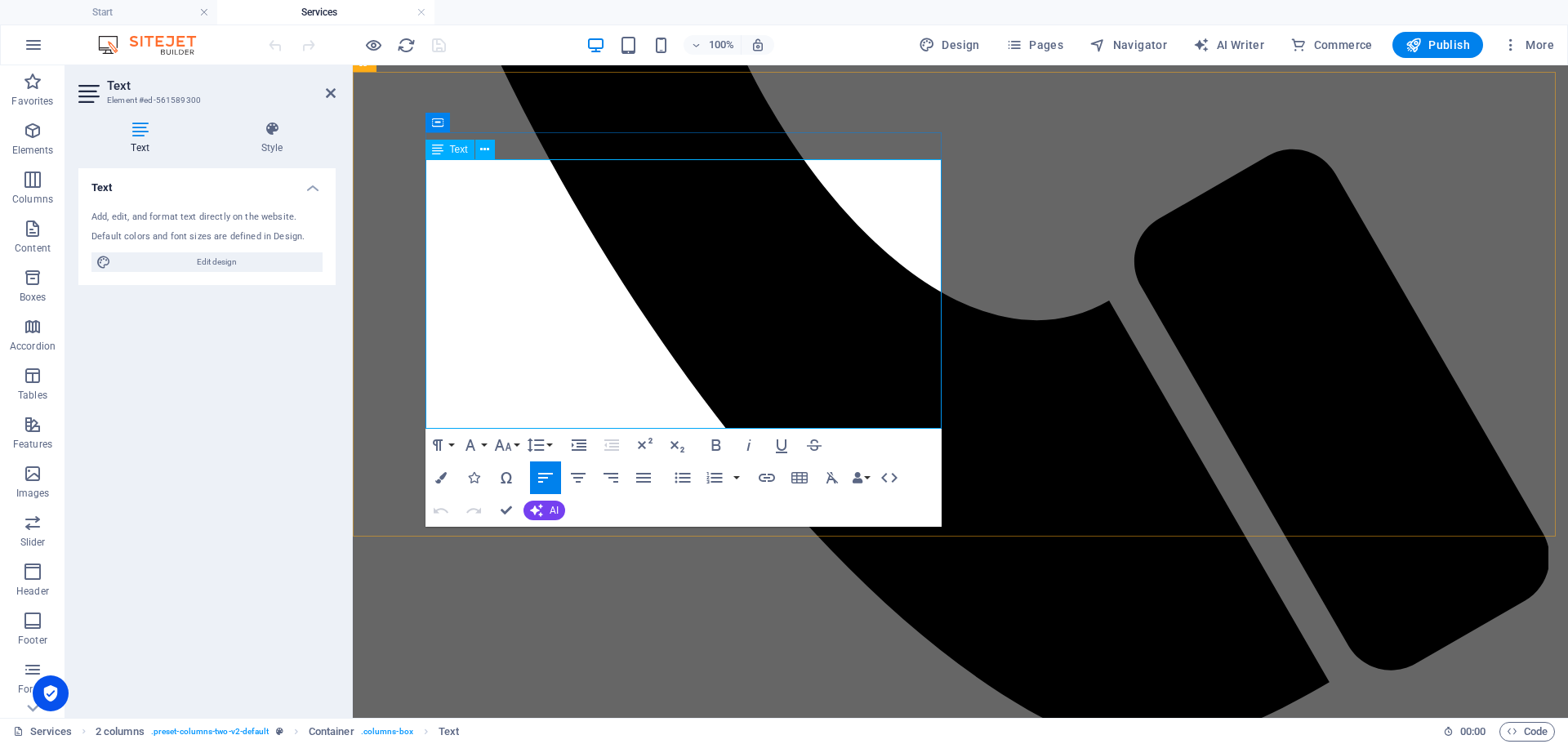click on "We provide a variety of onsite support solutions tailored to meet the diverse needs of our clients. Our offerings include: Adhoc Support: Flexible assistance that can be called upon as needed. Fixed Cost Monthly SLA Packages:  Comprehensive service level agreement (SLA) packages that offer predictable monthly costs while ensuring consistent support and service quality for your organization. Resource Placements for Companies:  Expert professionals placed within your team." at bounding box center (960, 2937) 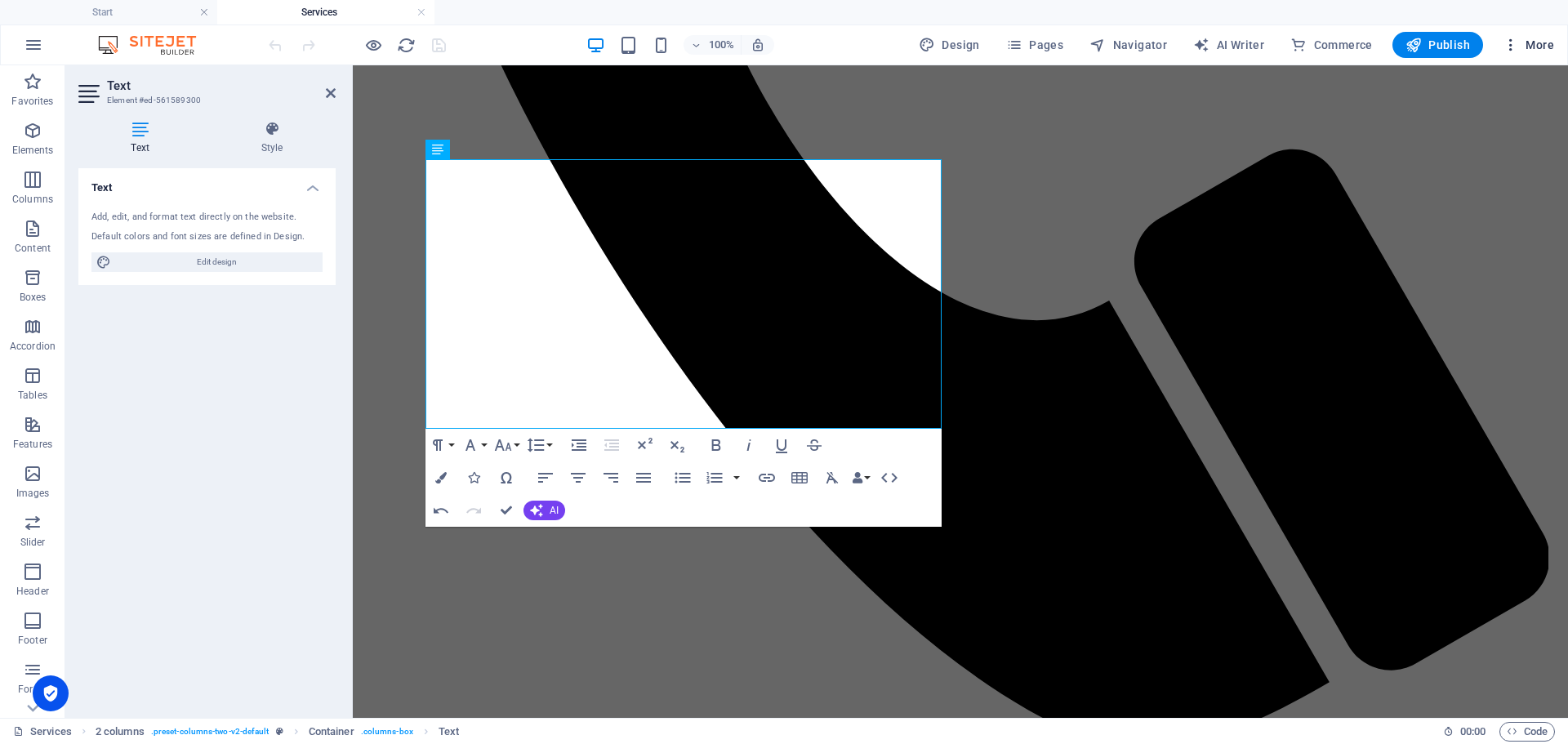 click at bounding box center (1511, 45) 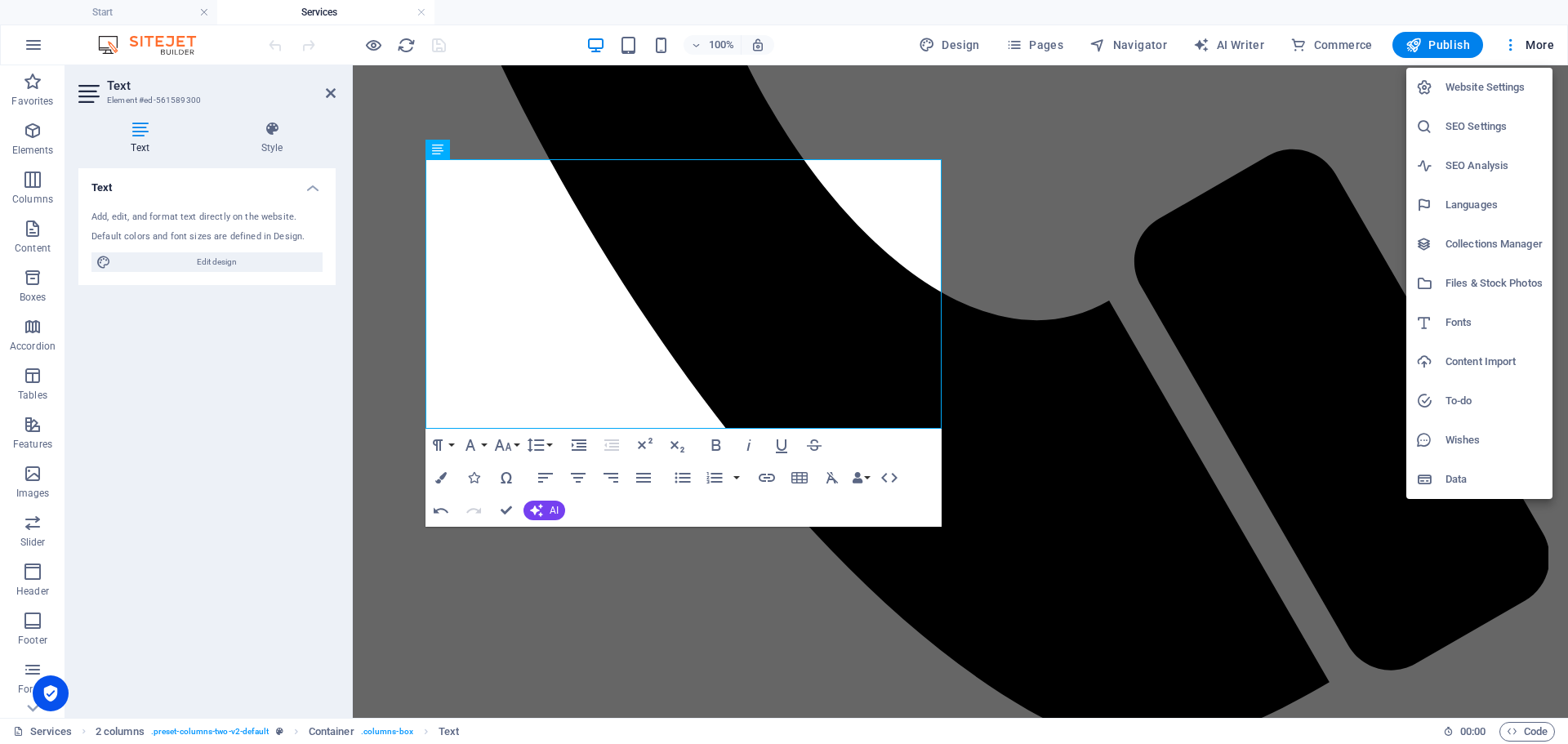 click at bounding box center (784, 372) 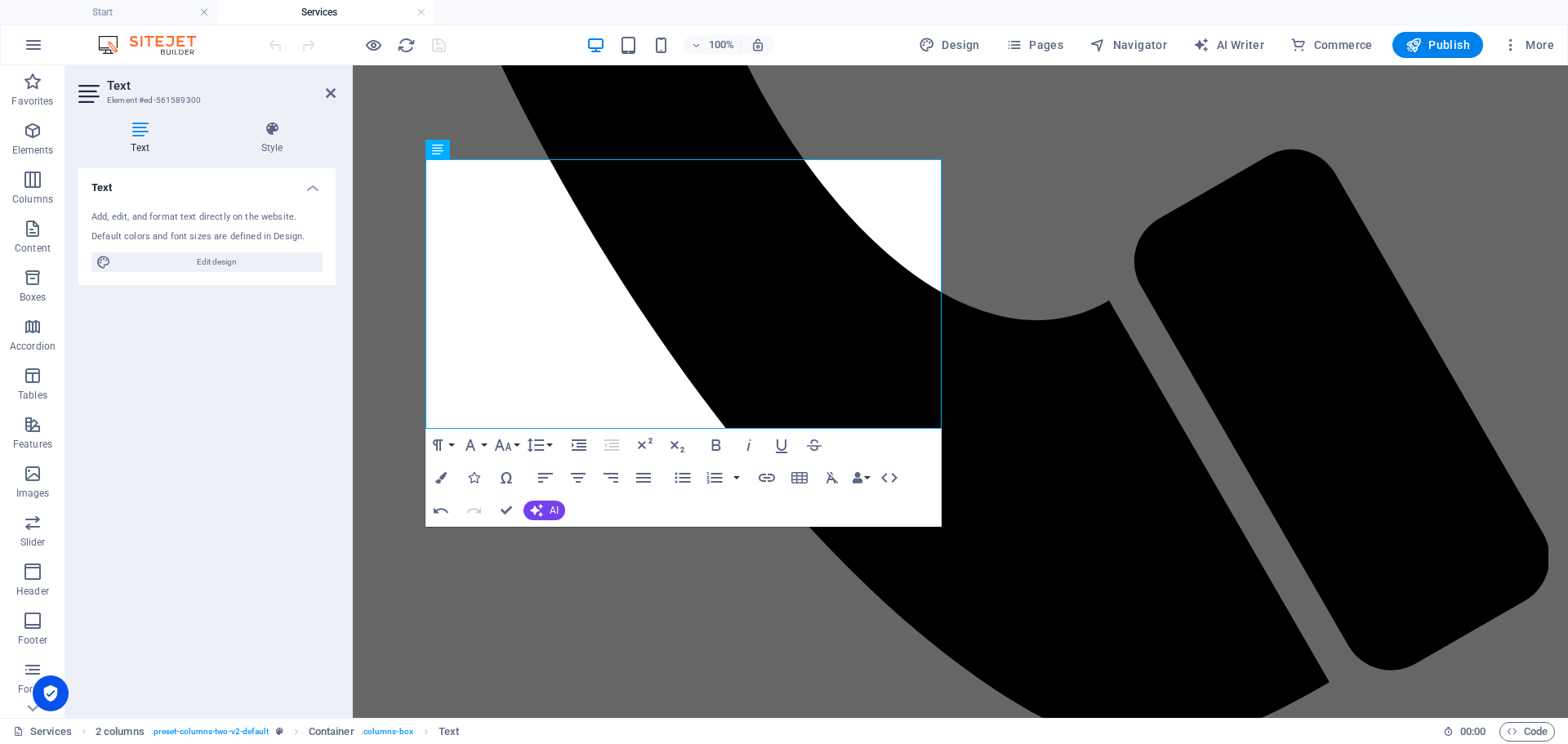 click on "Text Add, edit, and format text directly on the website. Default colors and font sizes are defined in Design. Edit design Alignment Left aligned Centered Right aligned" at bounding box center (207, 436) 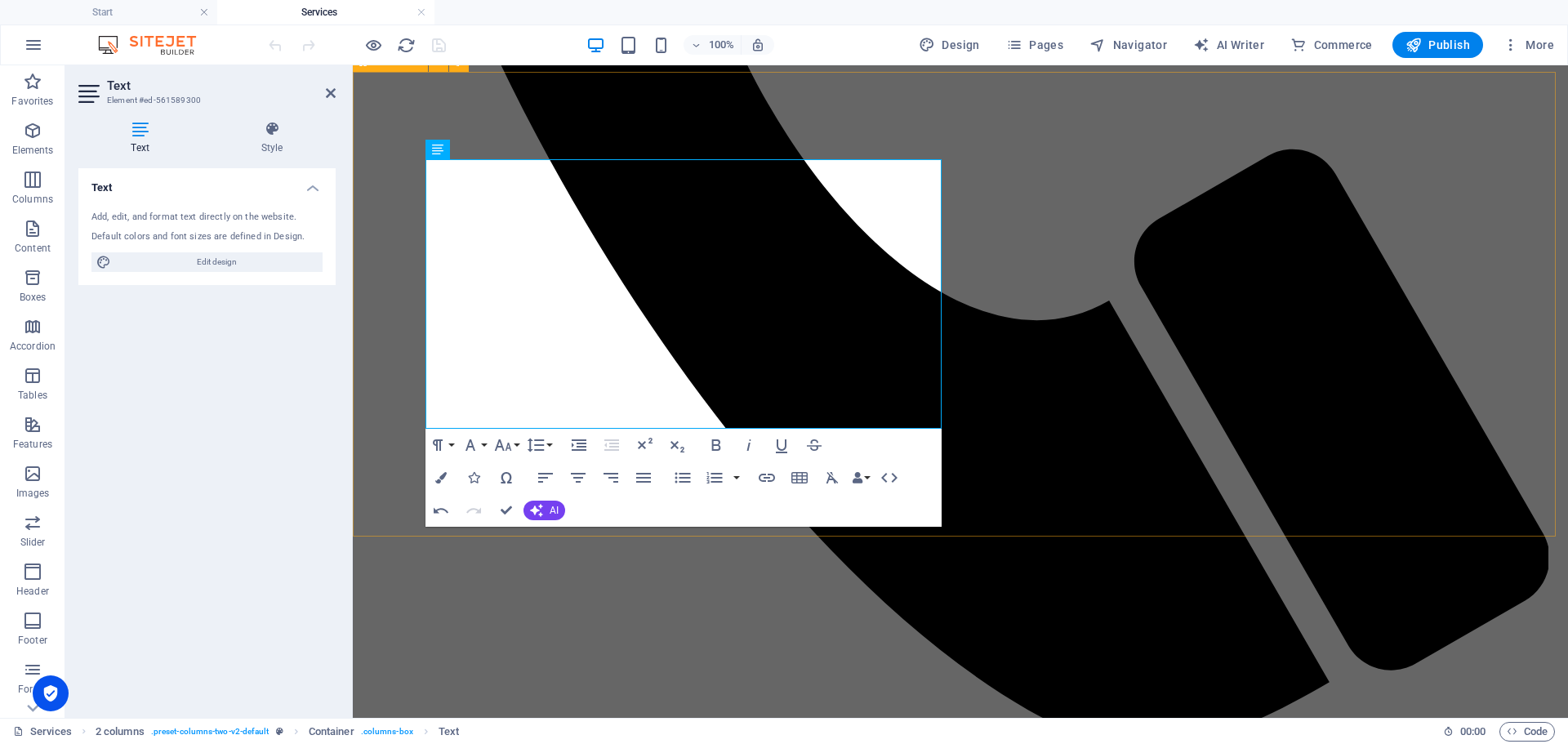 click on "onsite it support  We provide a variety of onsite support solutions tailored to meet the diverse needs of our clients. Our offerings include: Adhoc Support: Flexible assistance that can be called upon as needed. Fixed Cost Monthly SLA Packages:  Comprehensive service level agreement (SLA) packages that offer predictable monthly costs while ensuring consistent support and service quality for your organization.  Resource Placements for Companies:  Expert professionals placed within your team." at bounding box center [960, 3199] 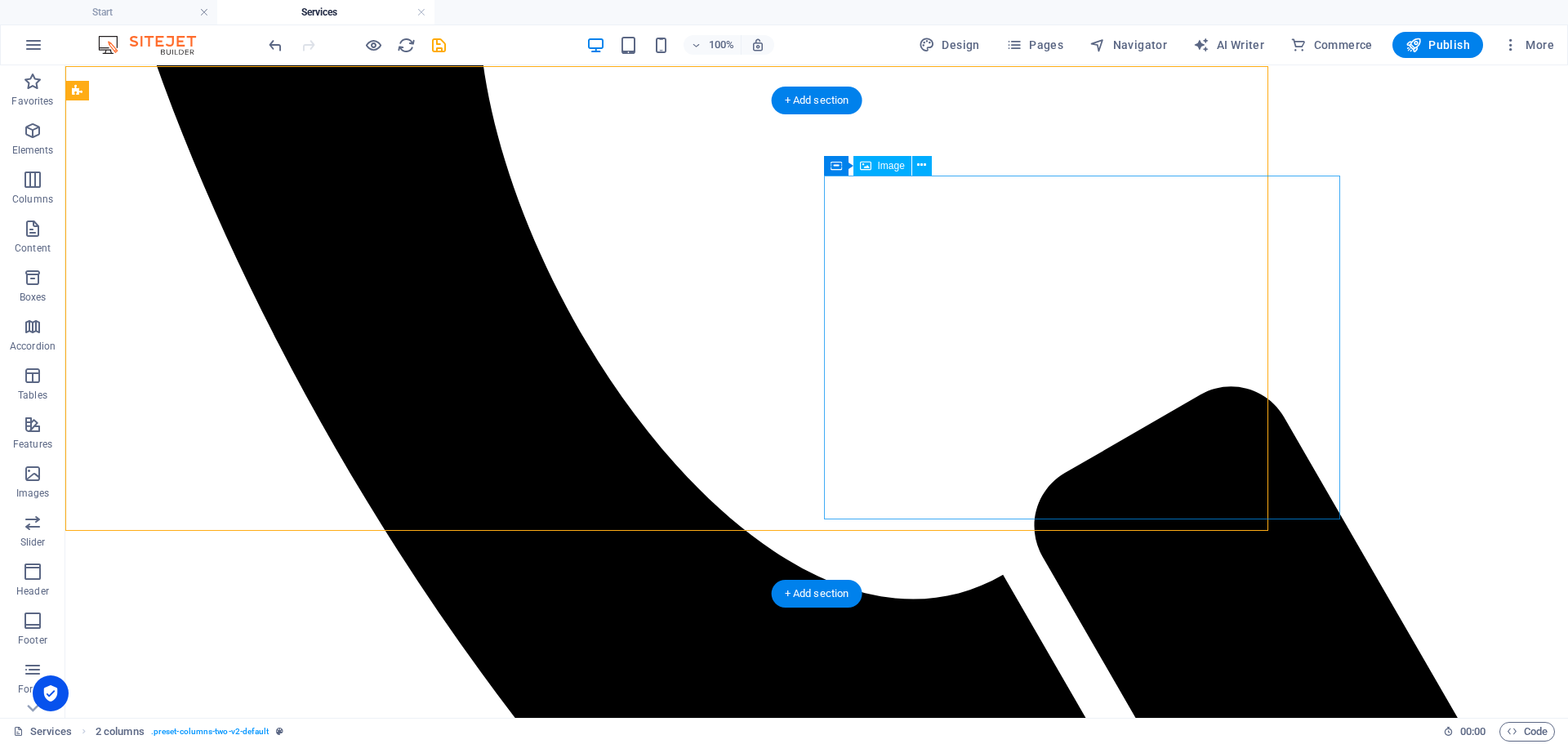 scroll, scrollTop: 1388, scrollLeft: 0, axis: vertical 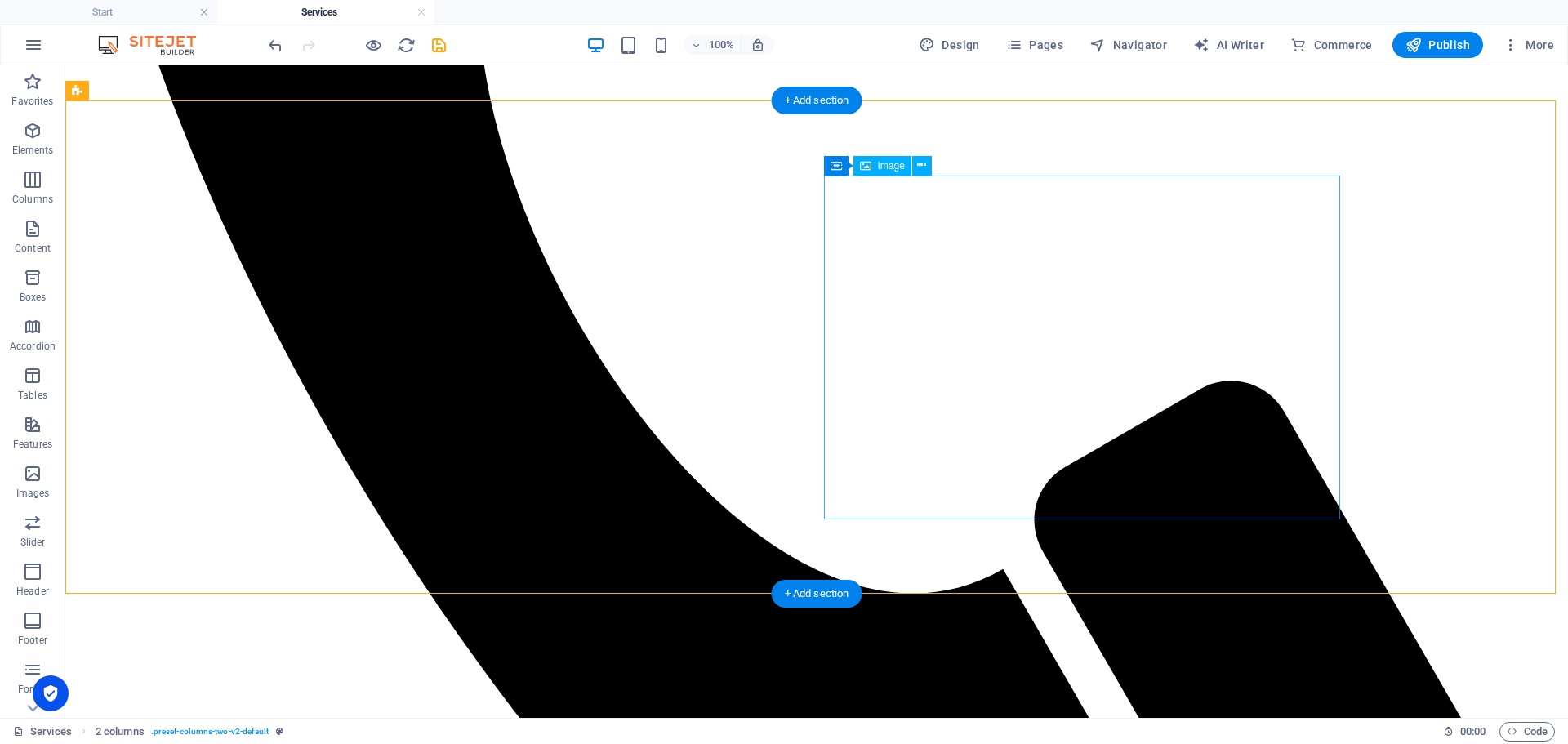 click at bounding box center (817, 3709) 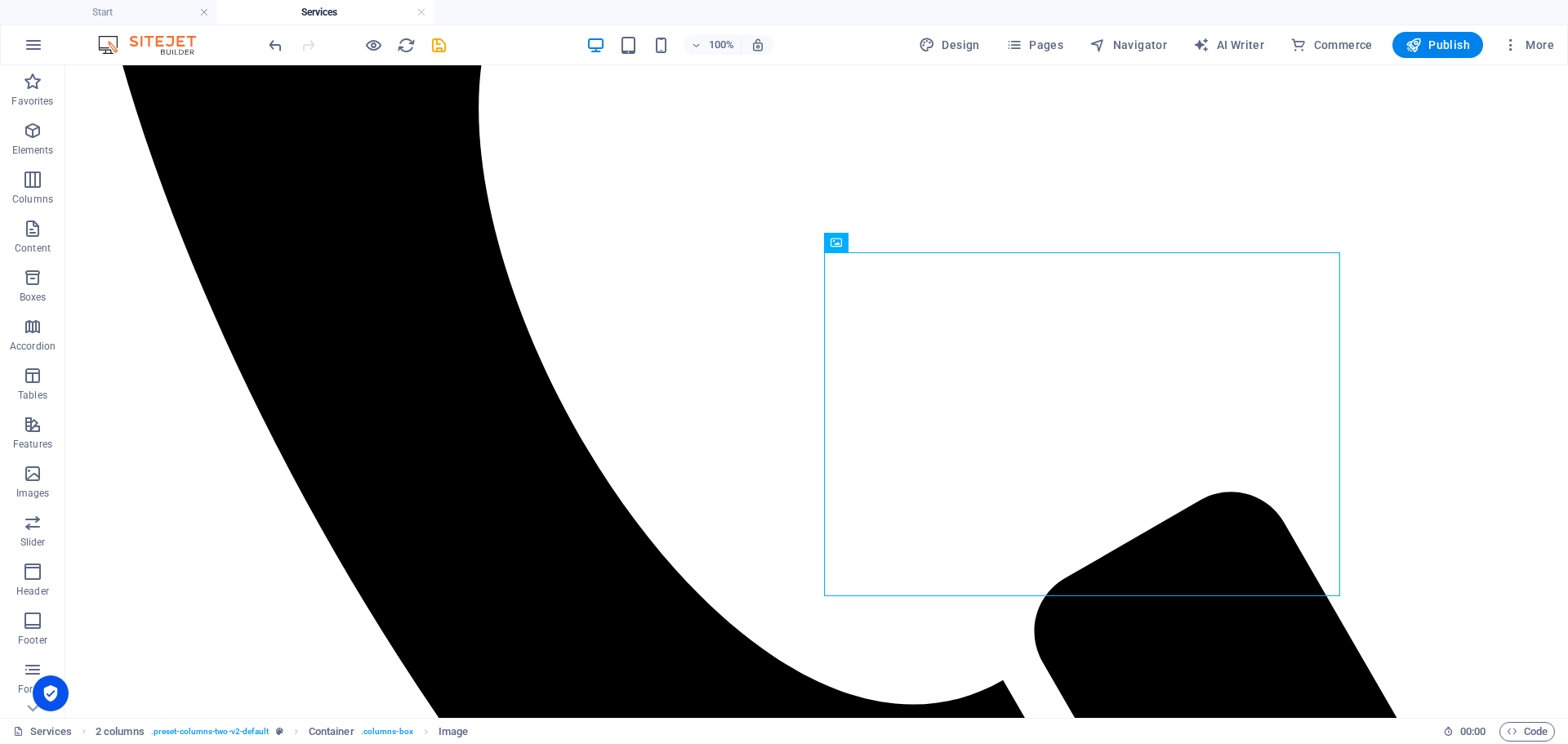 scroll, scrollTop: 1274, scrollLeft: 0, axis: vertical 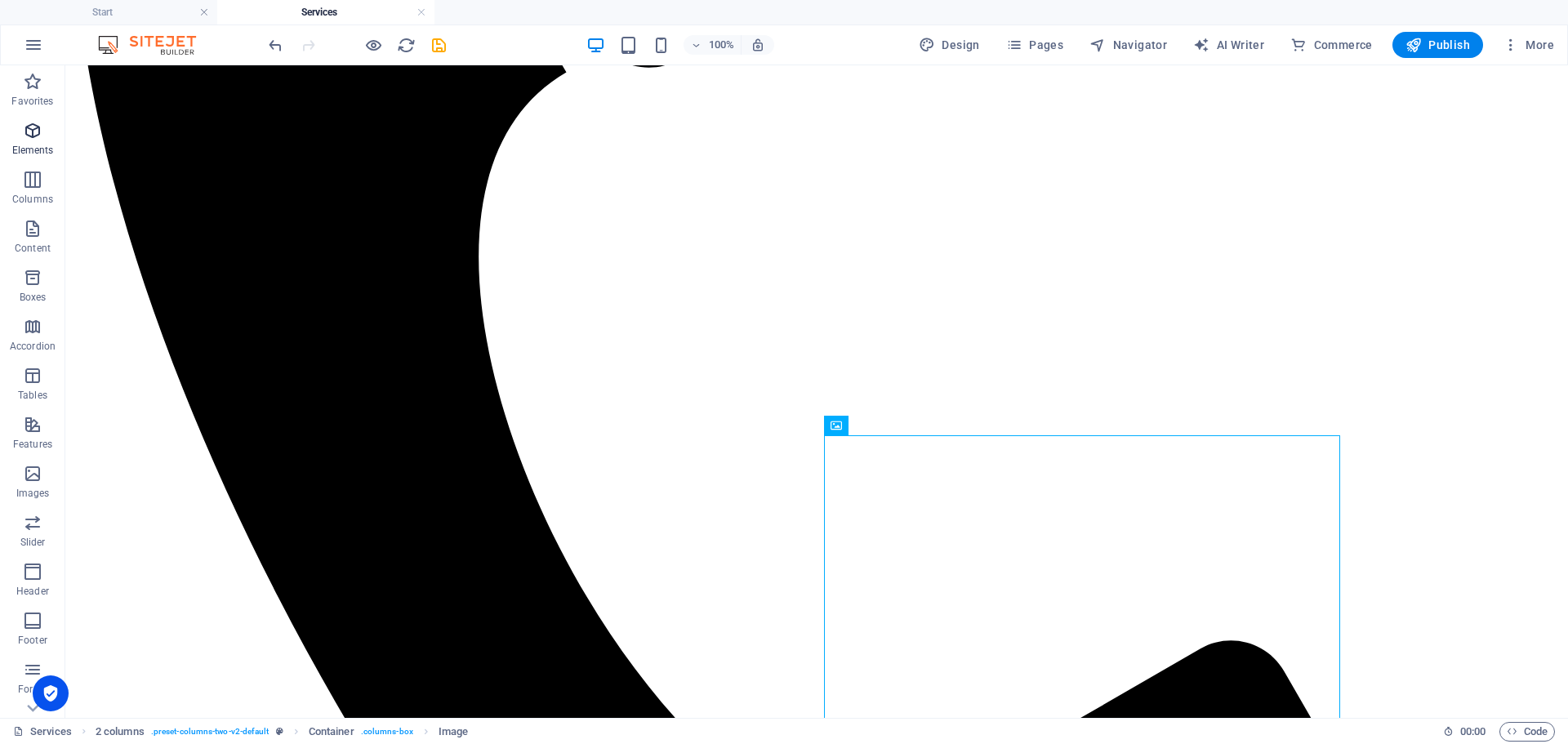 click at bounding box center [33, 131] 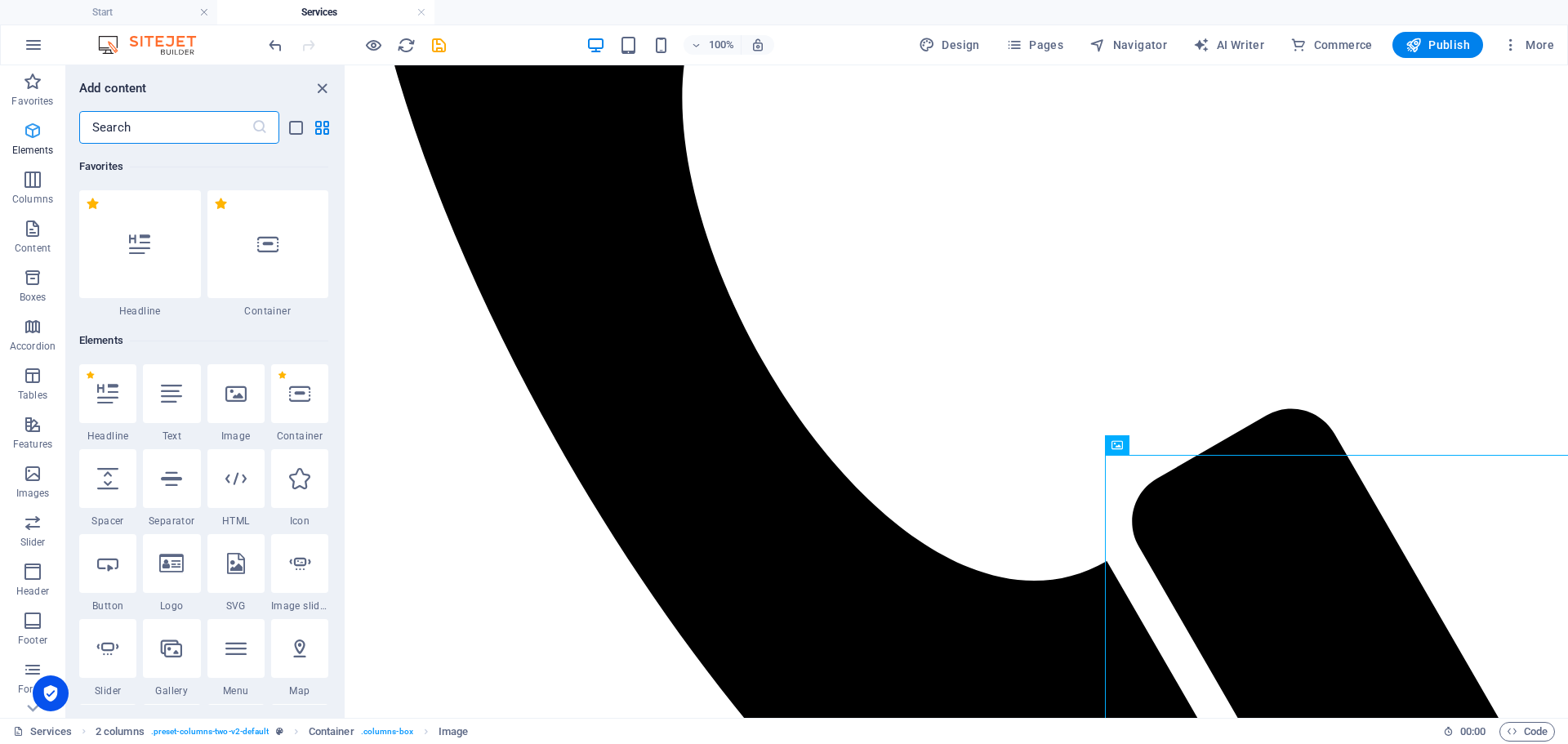 scroll, scrollTop: 1109, scrollLeft: 0, axis: vertical 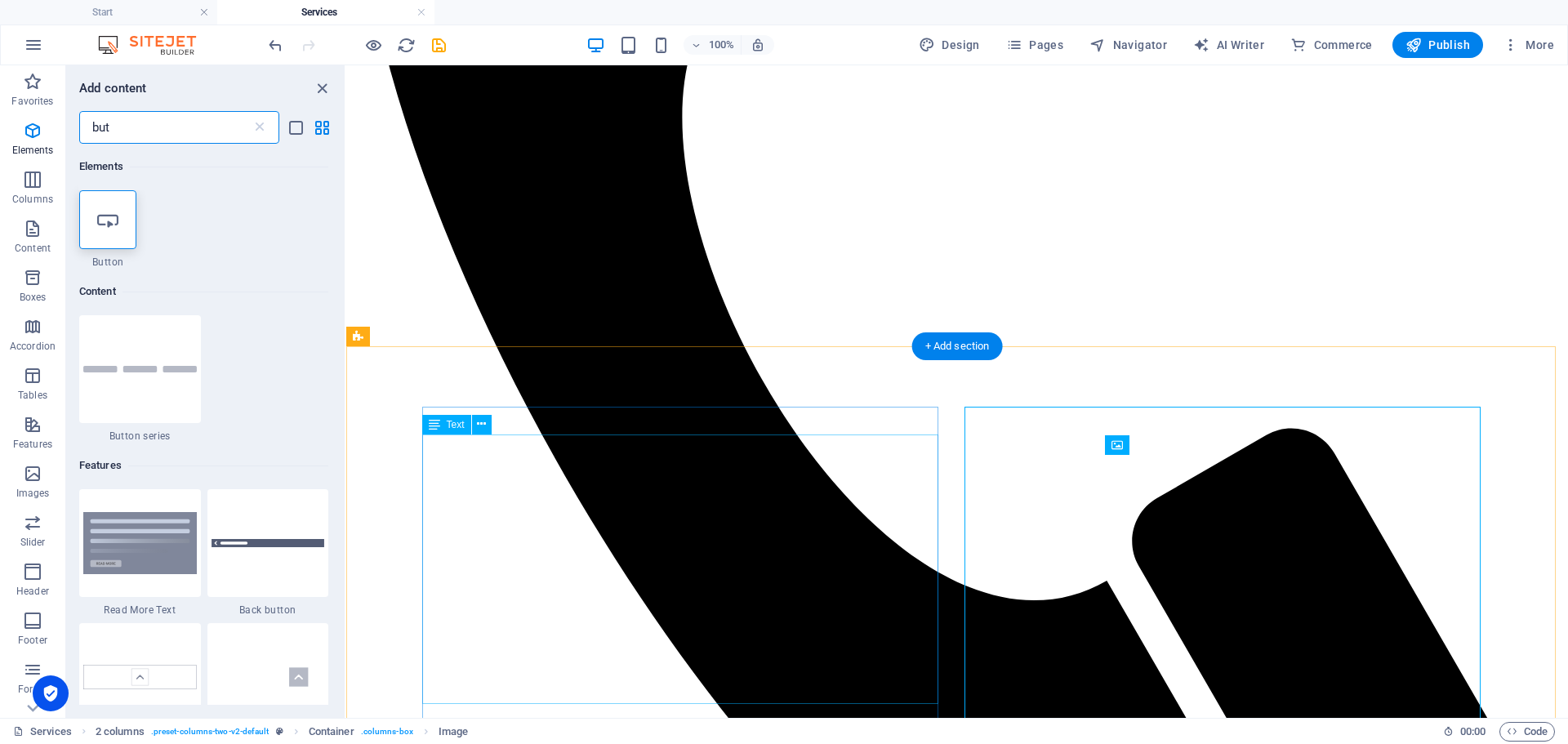 type on "but" 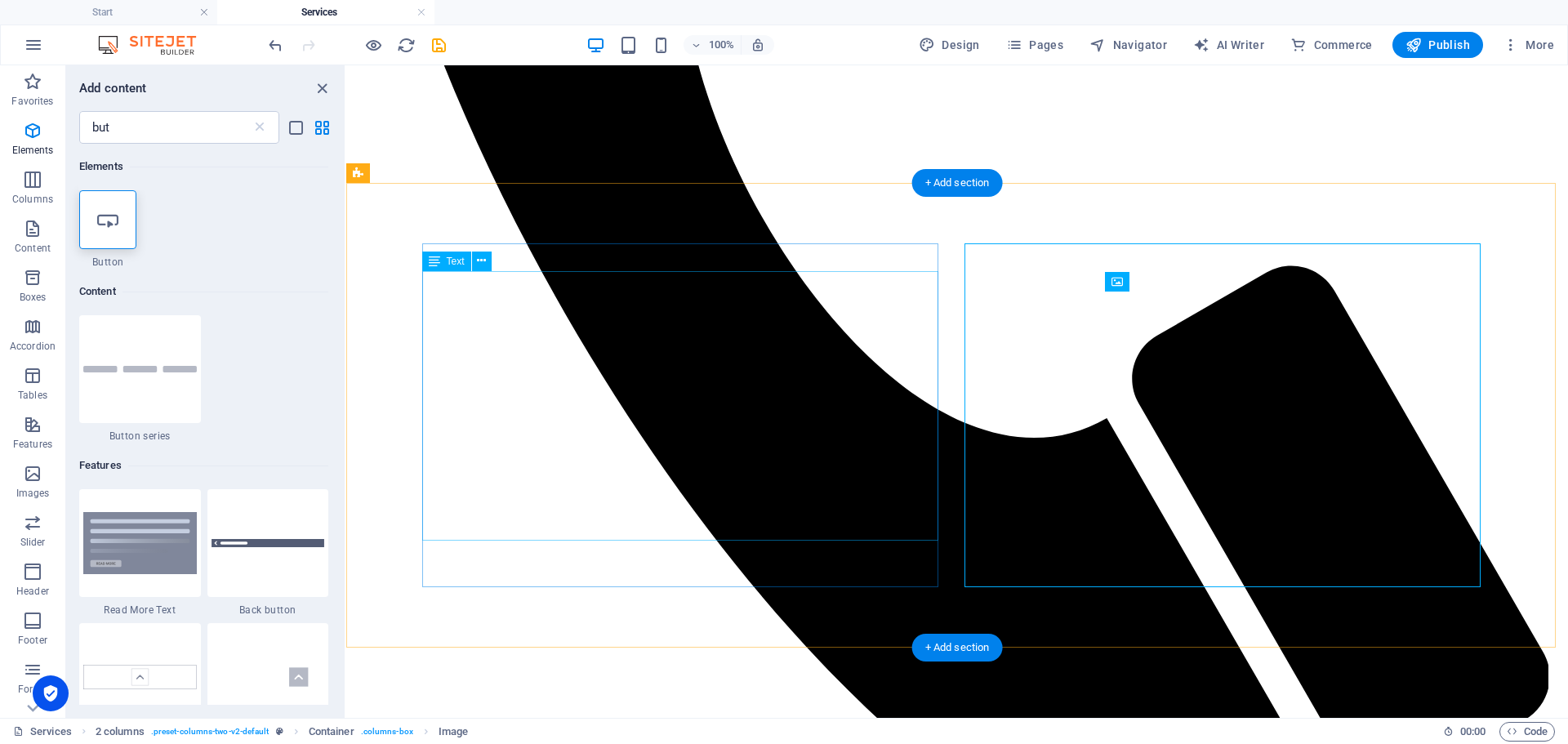 scroll, scrollTop: 1272, scrollLeft: 0, axis: vertical 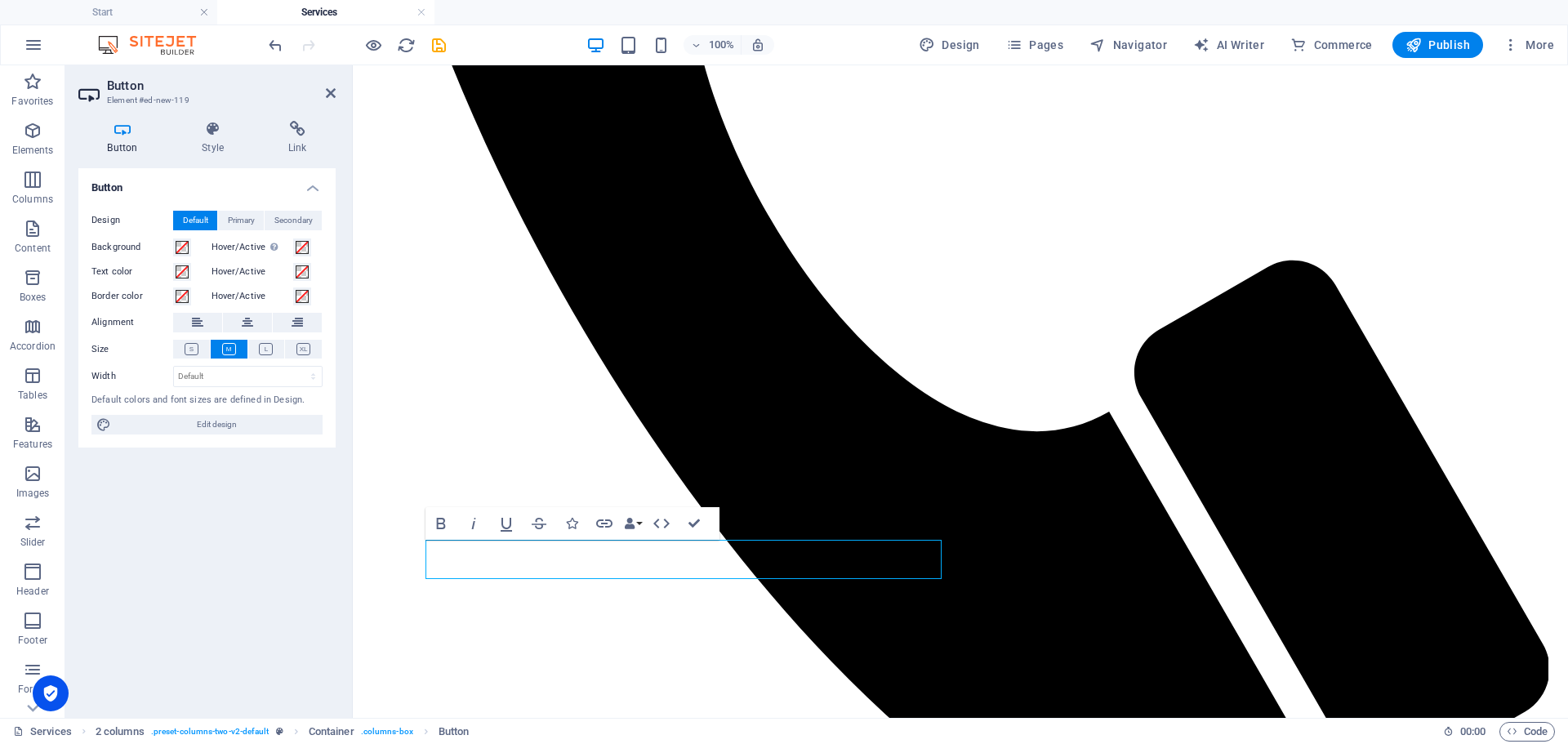 click on "Button" at bounding box center (126, 138) 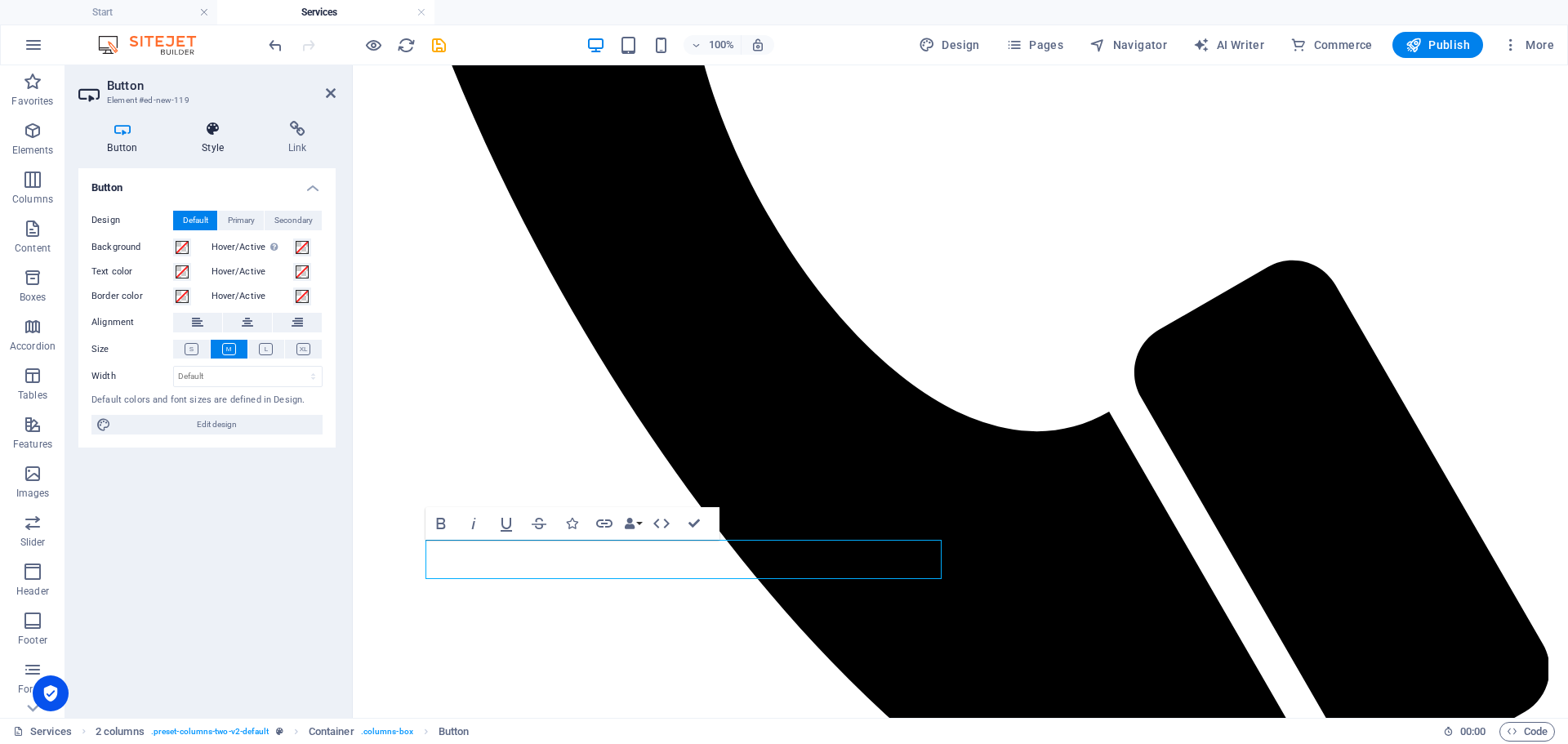 click at bounding box center [213, 129] 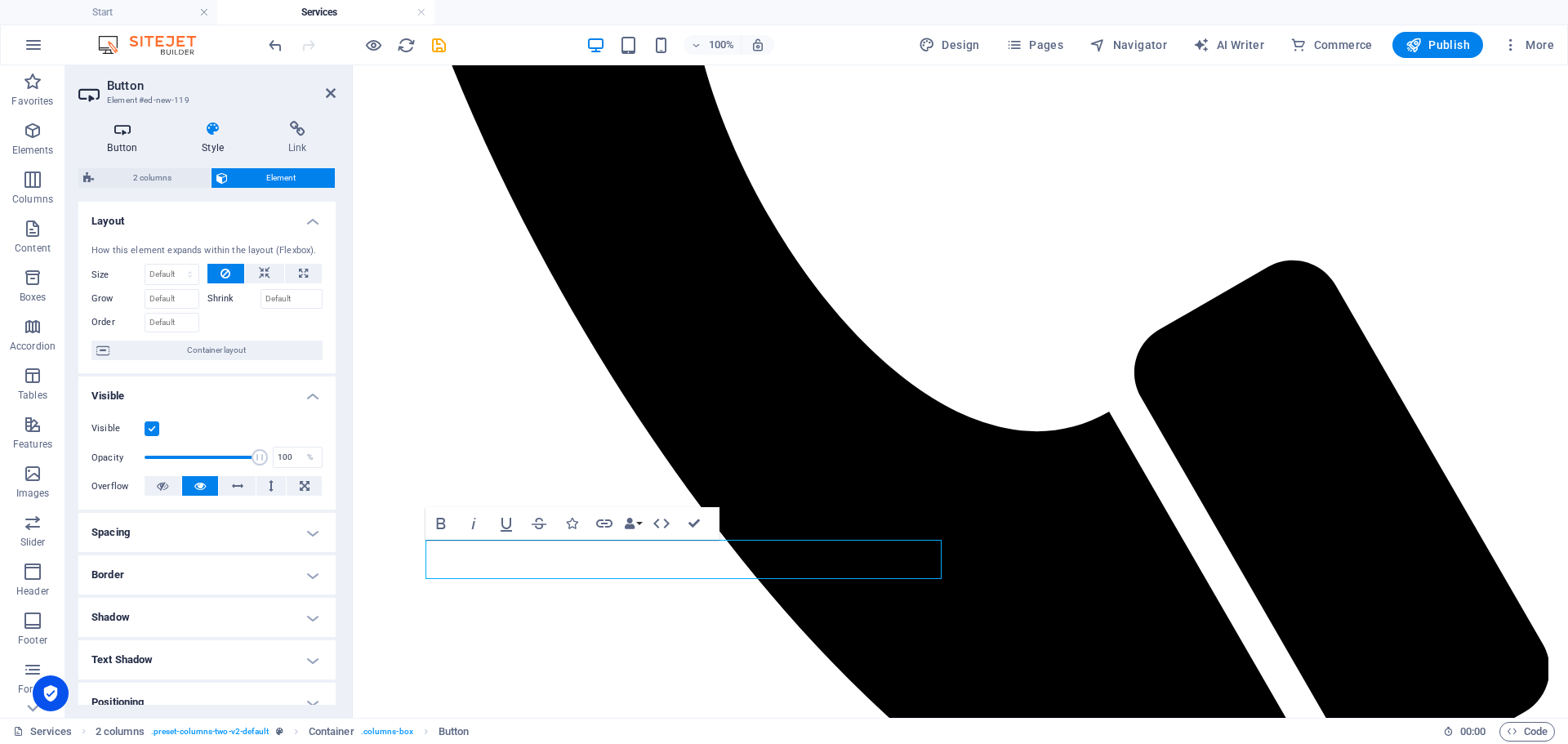 click on "Button" at bounding box center [126, 138] 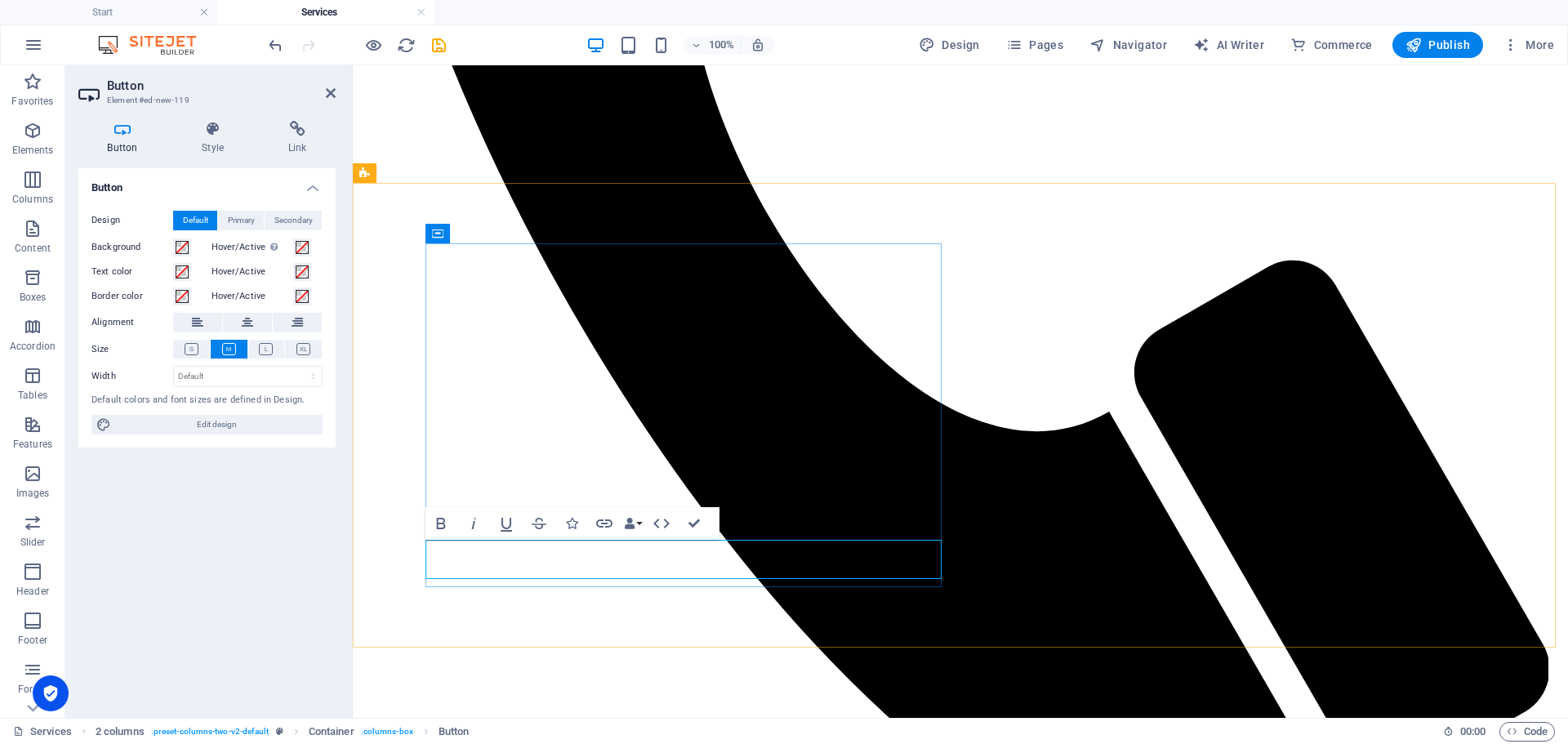 click on "Button label" at bounding box center (391, 3104) 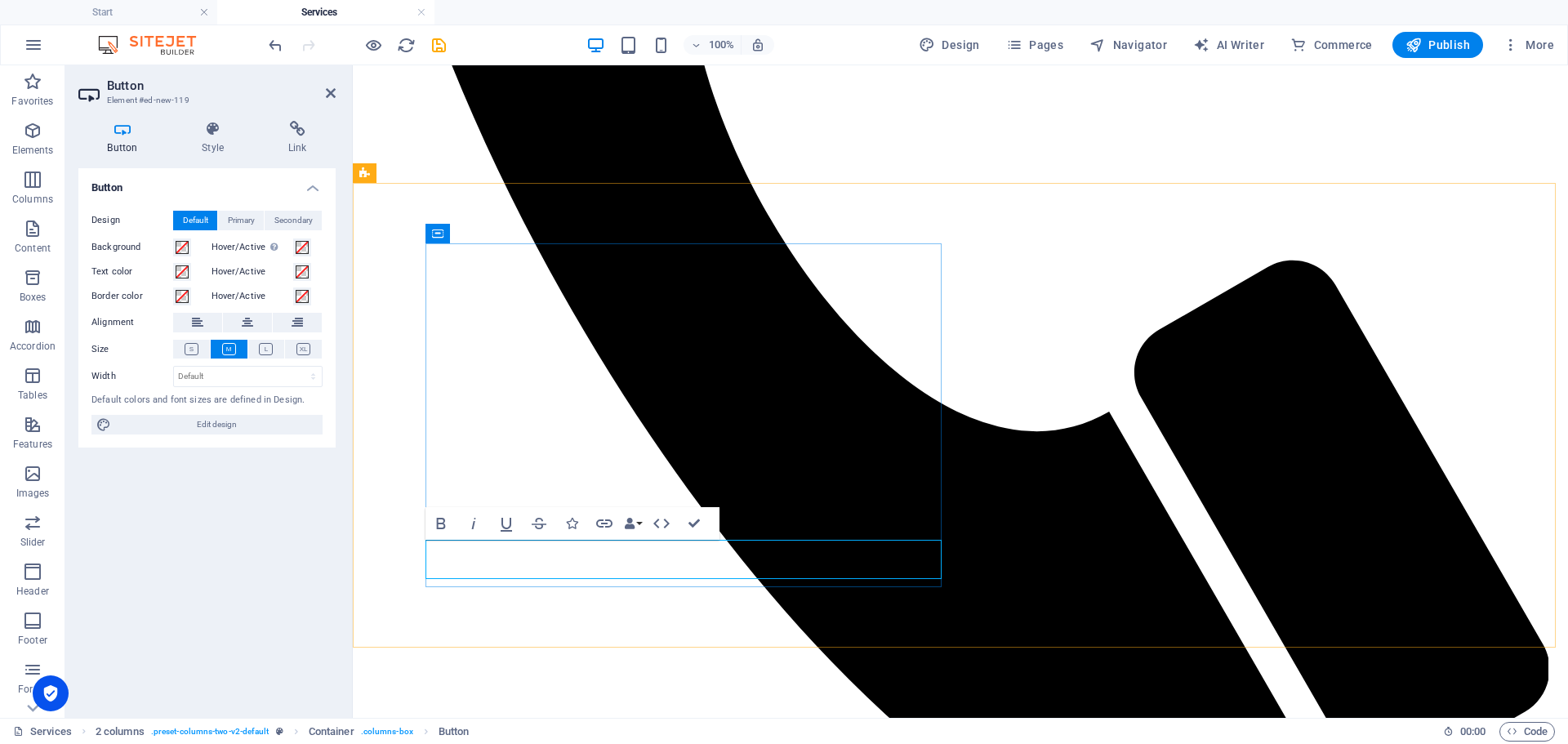 type 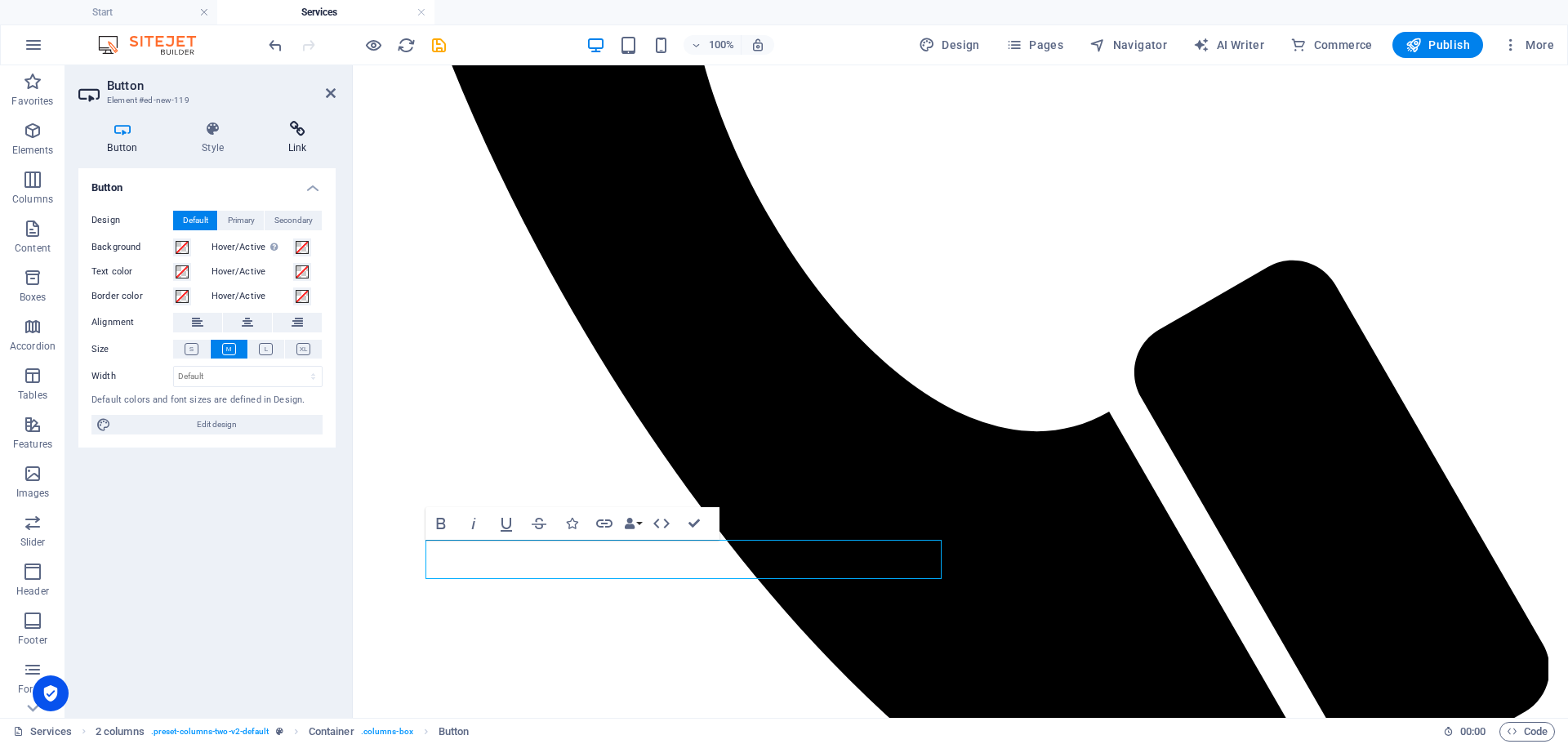 click at bounding box center [297, 129] 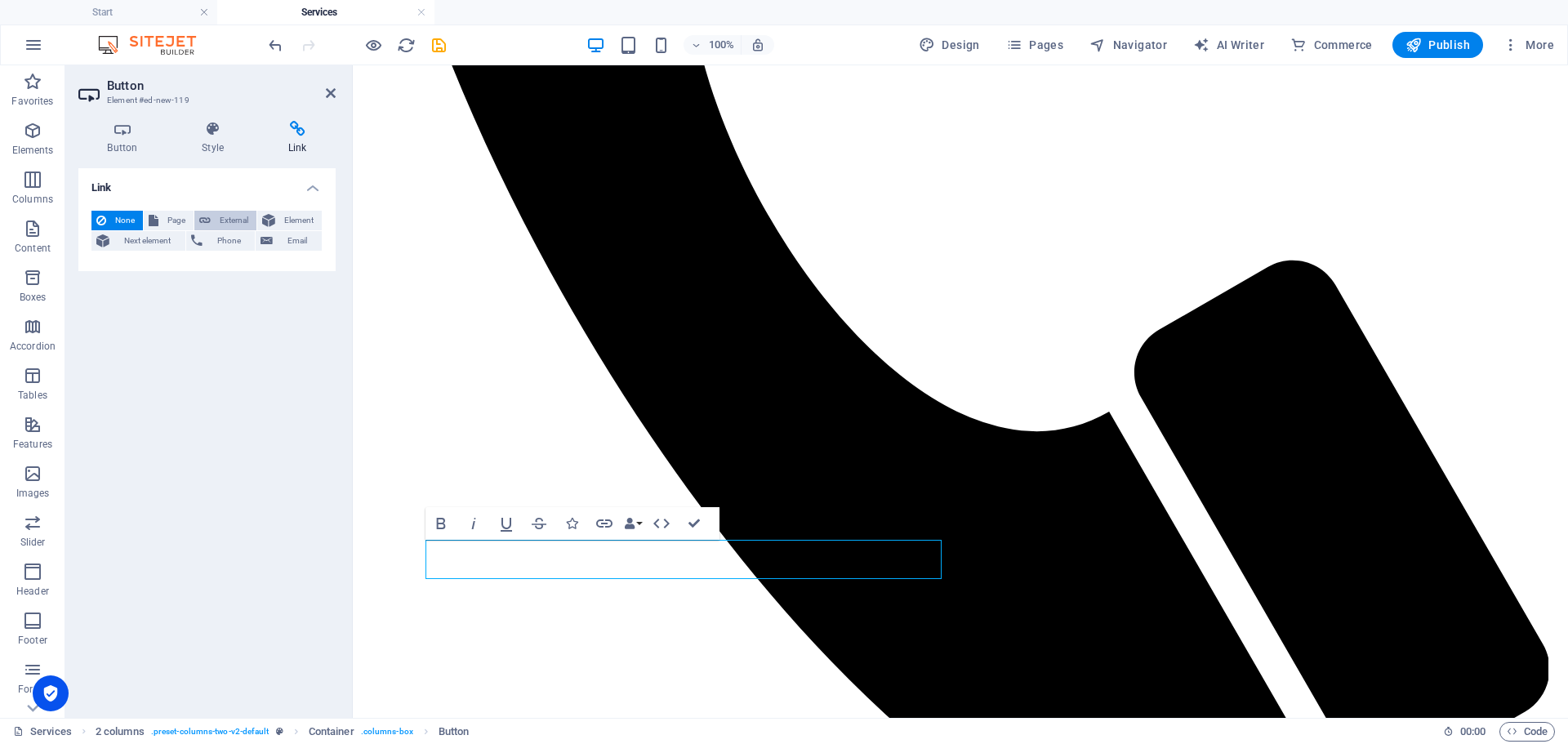 click on "External" at bounding box center [234, 221] 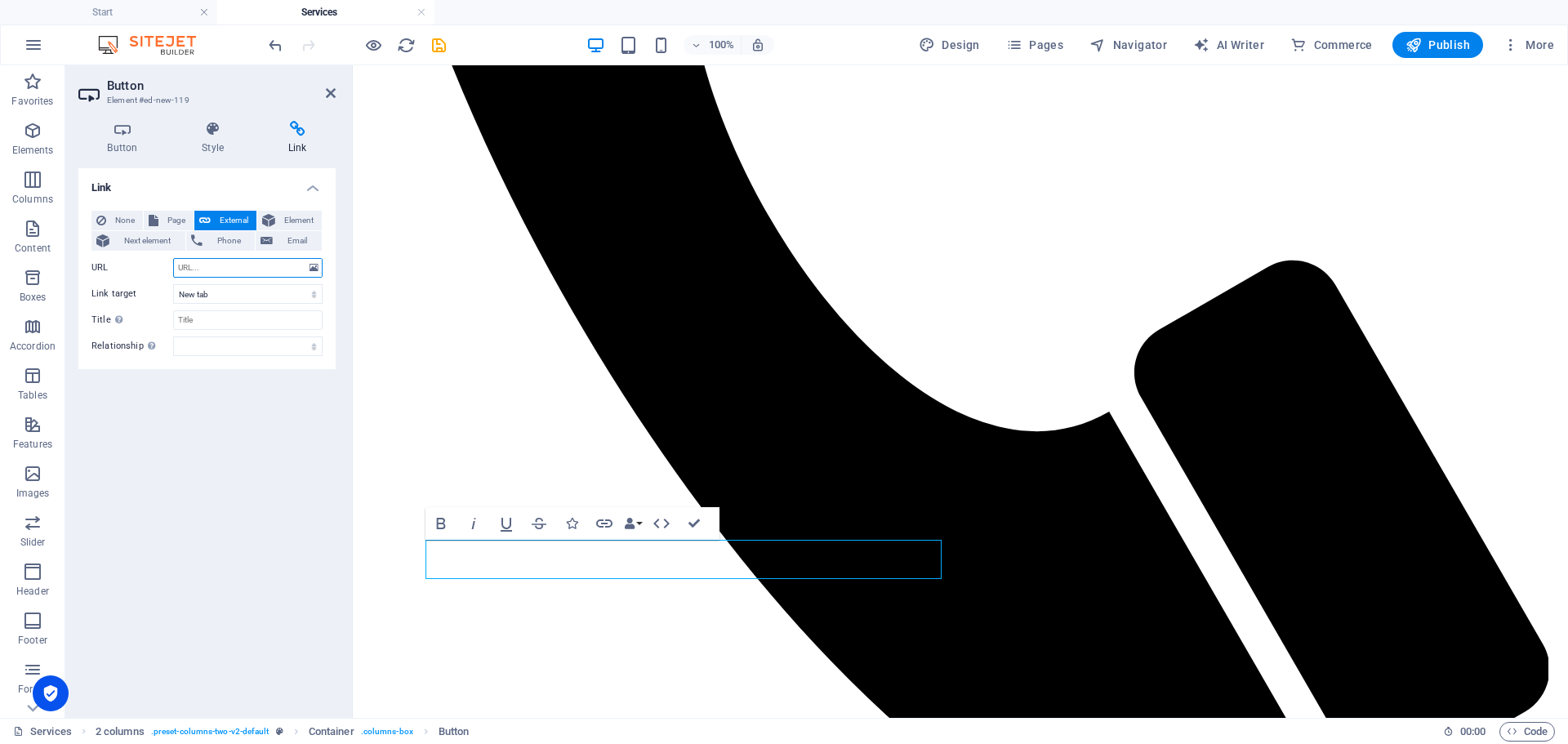 click on "URL" at bounding box center [247, 268] 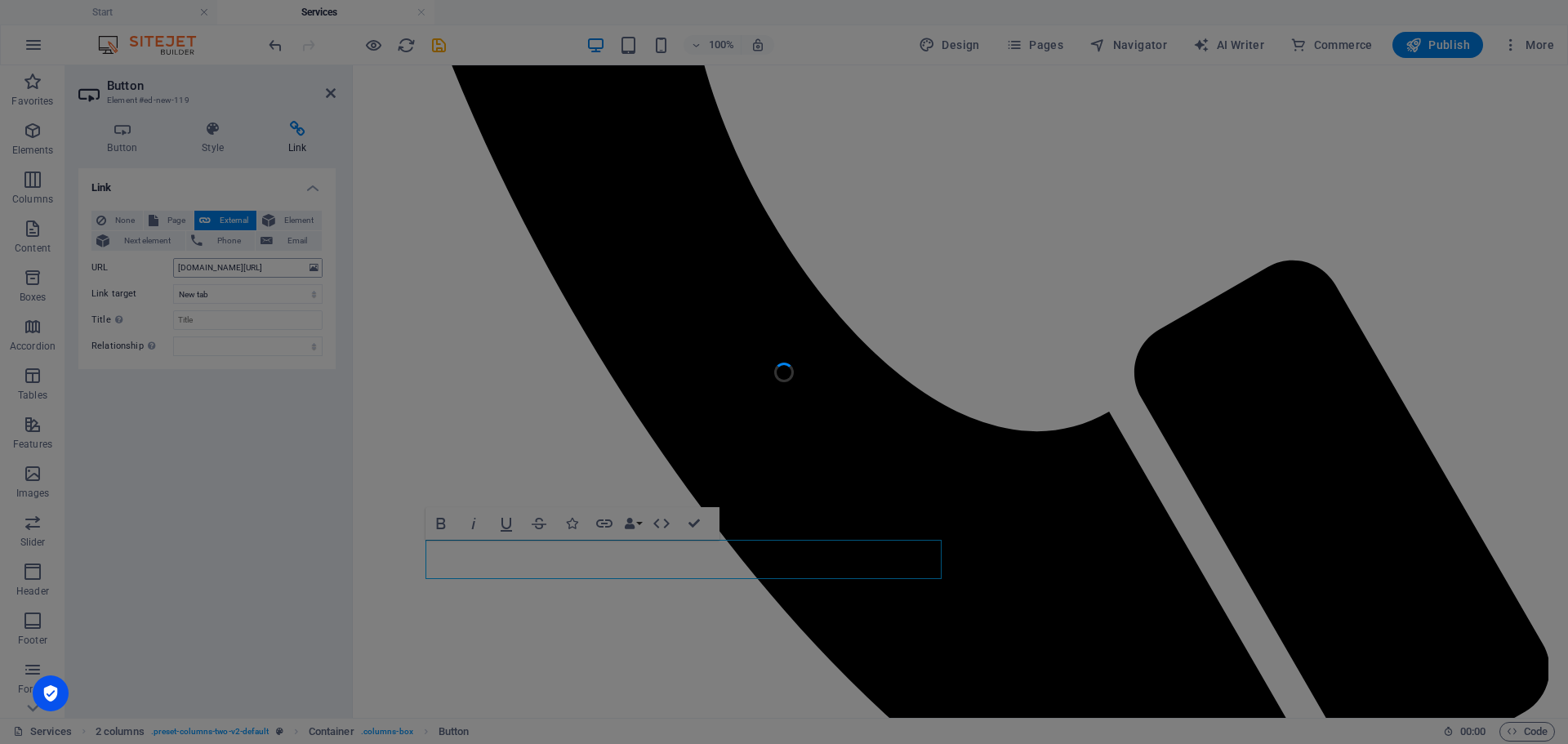 scroll, scrollTop: 0, scrollLeft: 0, axis: both 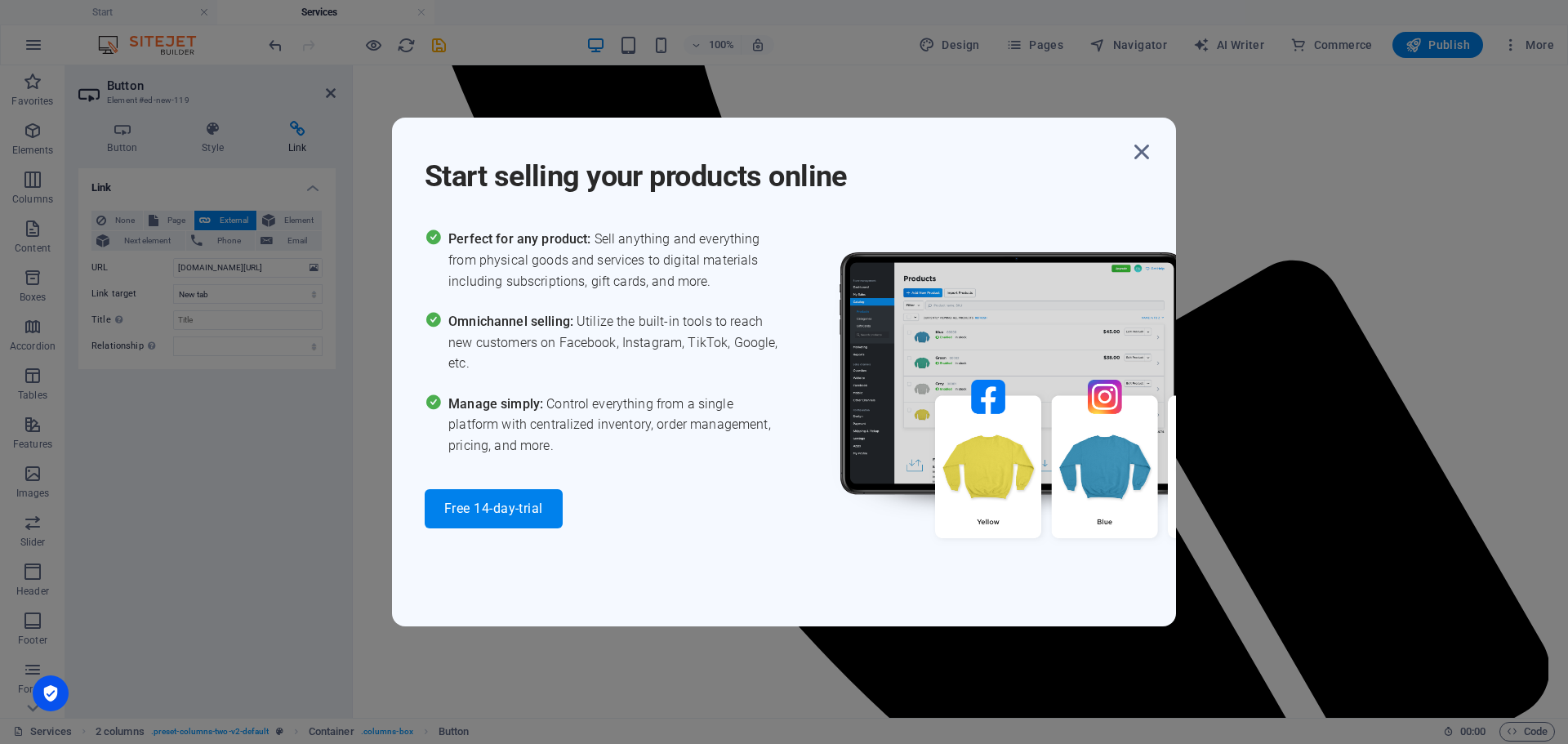drag, startPoint x: 1139, startPoint y: 152, endPoint x: 1082, endPoint y: 162, distance: 57.870545 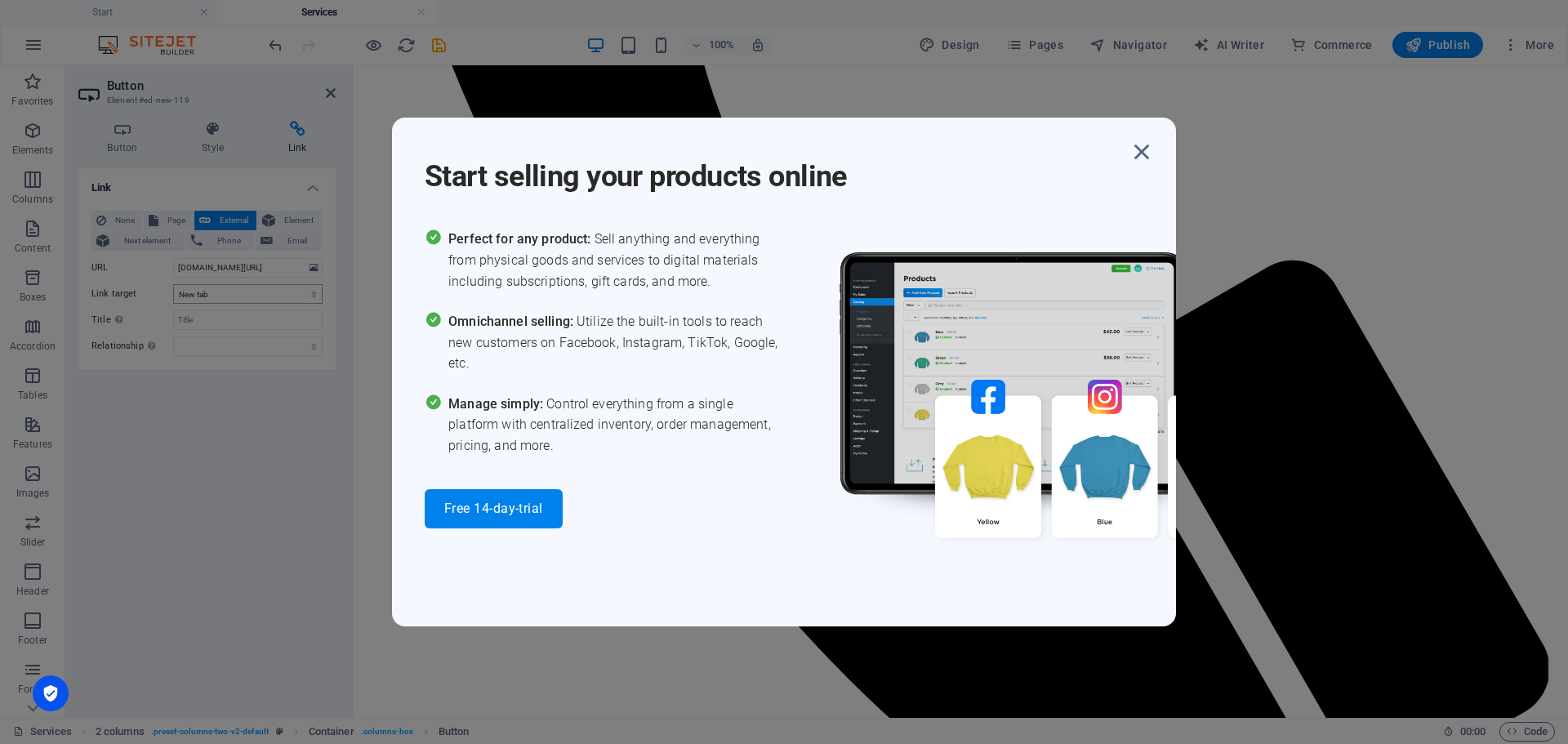 scroll, scrollTop: 0, scrollLeft: 0, axis: both 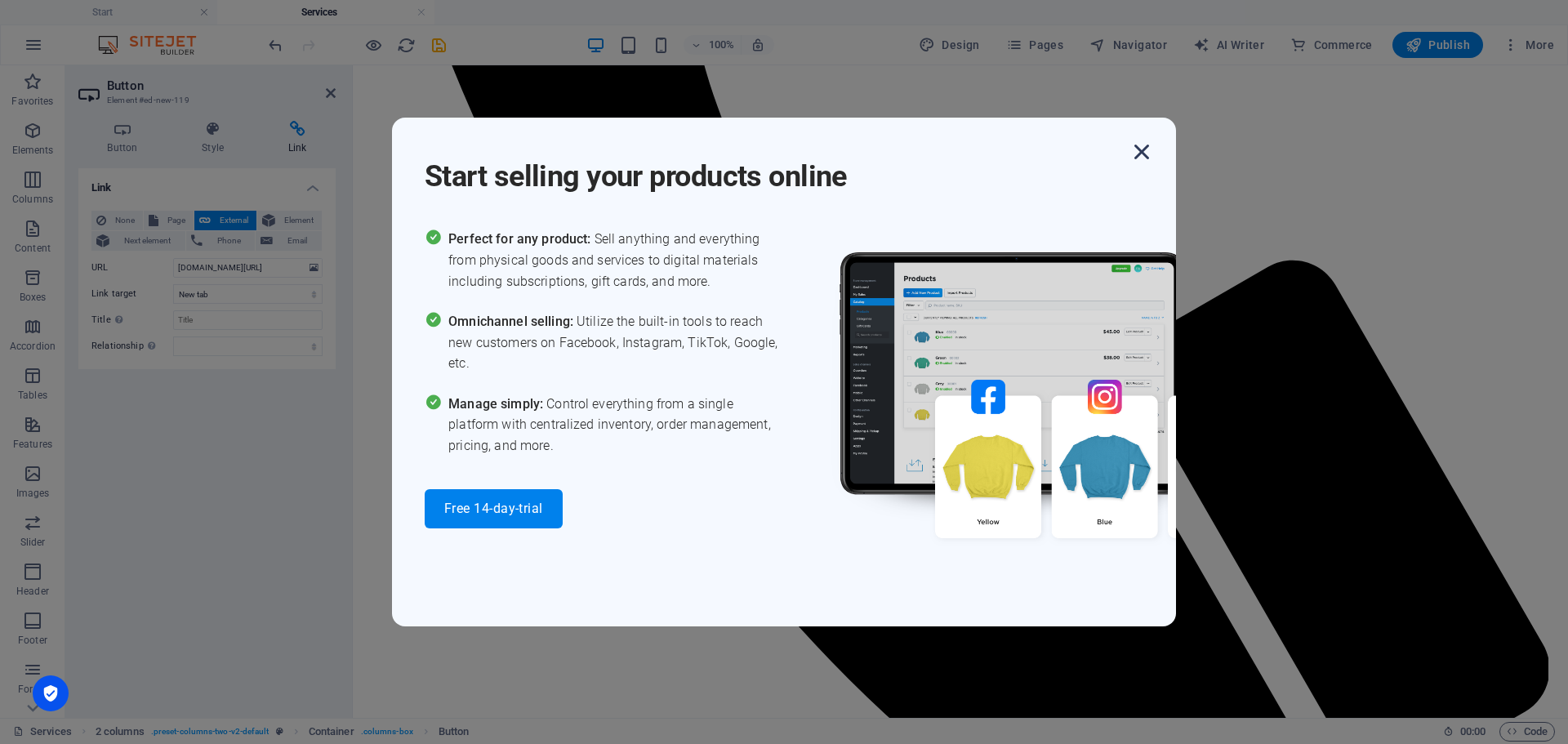 click at bounding box center (1142, 152) 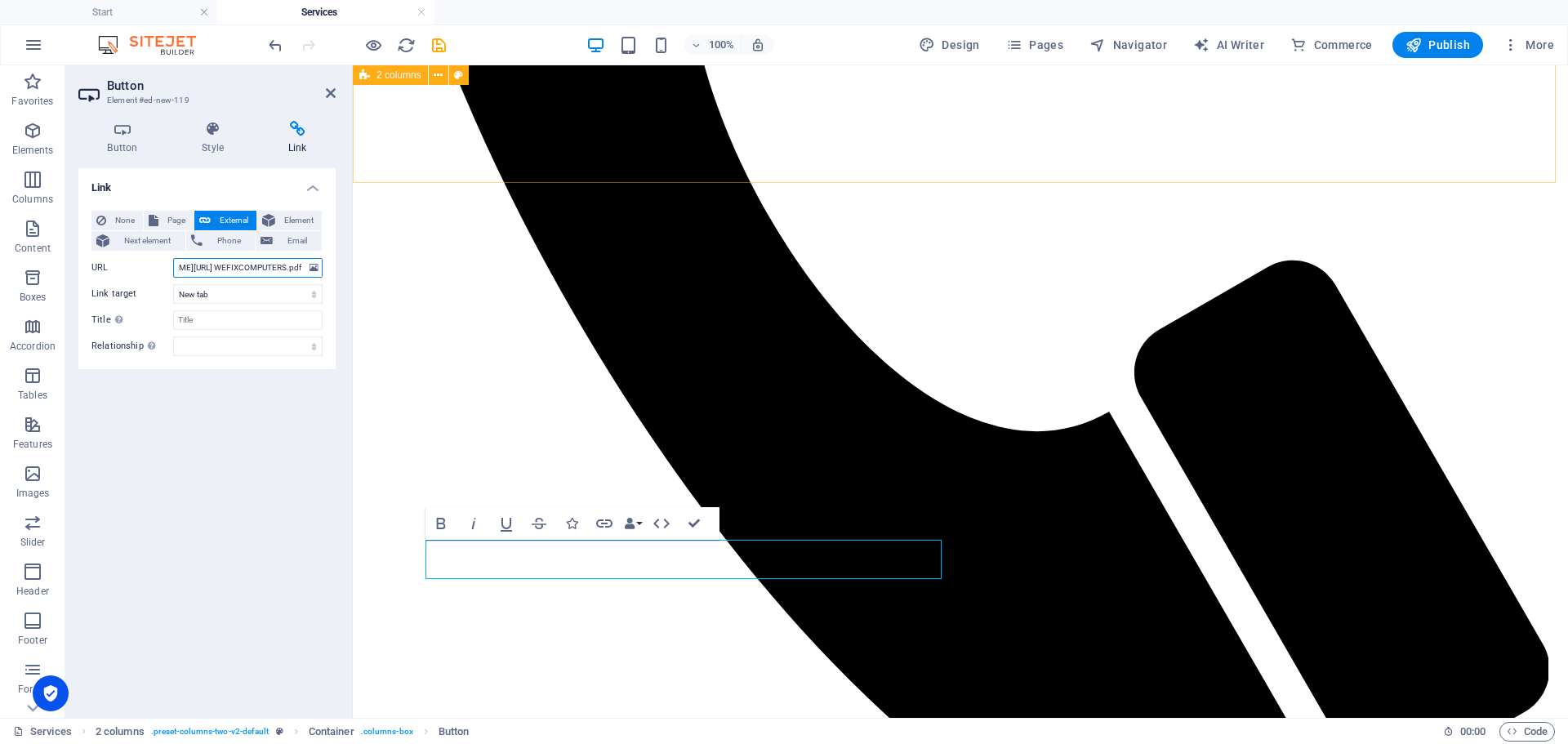 scroll, scrollTop: 0, scrollLeft: 127, axis: horizontal 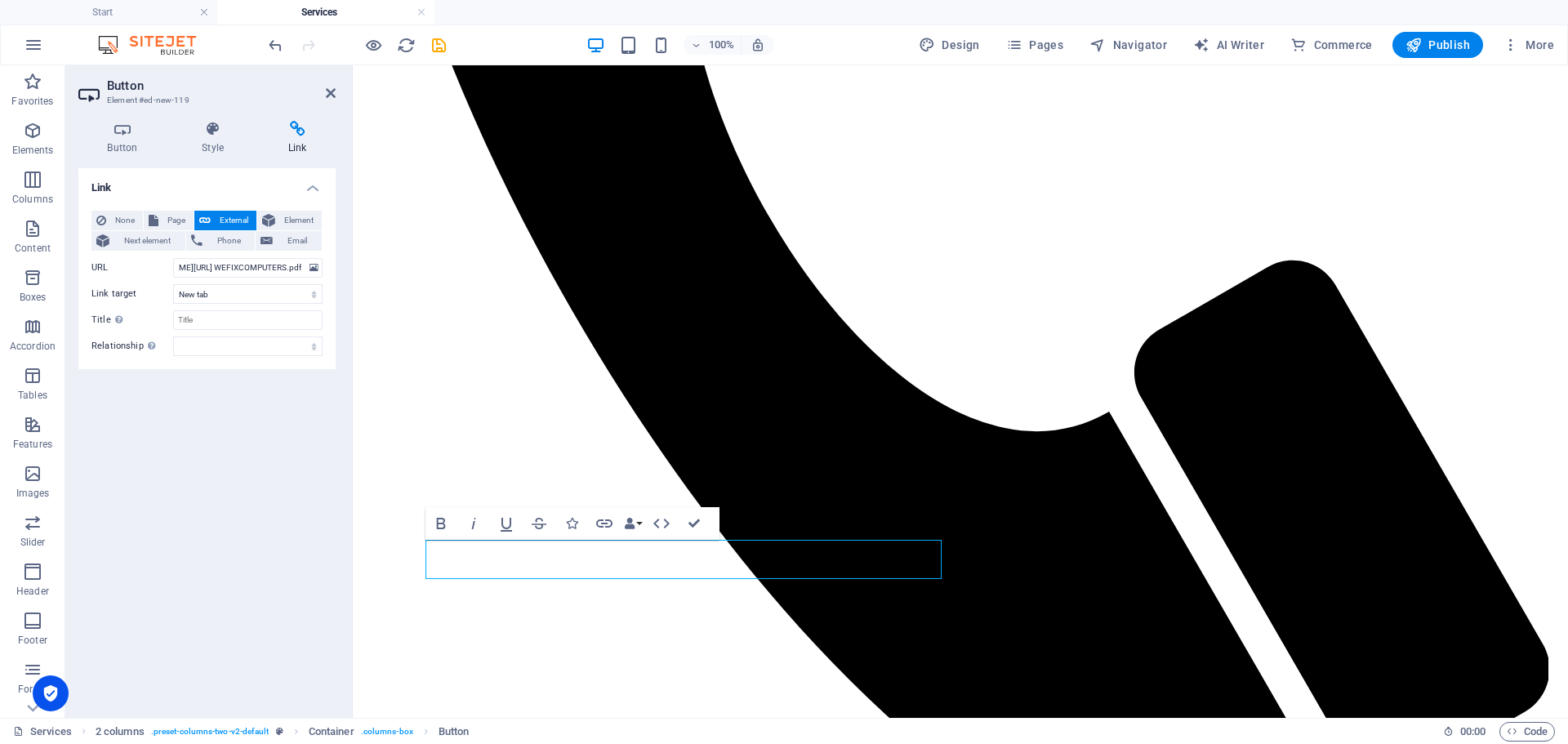 click on "Link None Page External Element Next element Phone Email Page Start Services Device Repairs Legal Notice Privacy Shop Element
URL www.wefixcomputers.co.za/public_html/SLA WEFIXCOMPUTERS.pdf Phone Email Link target New tab Same tab Overlay Title Additional link description, should not be the same as the link text. The title is most often shown as a tooltip text when the mouse moves over the element. Leave empty if uncertain. Relationship Sets the  relationship of this link to the link target . For example, the value "nofollow" instructs search engines not to follow the link. Can be left empty. alternate author bookmark external help license next nofollow noreferrer noopener prev search tag" at bounding box center (207, 436) 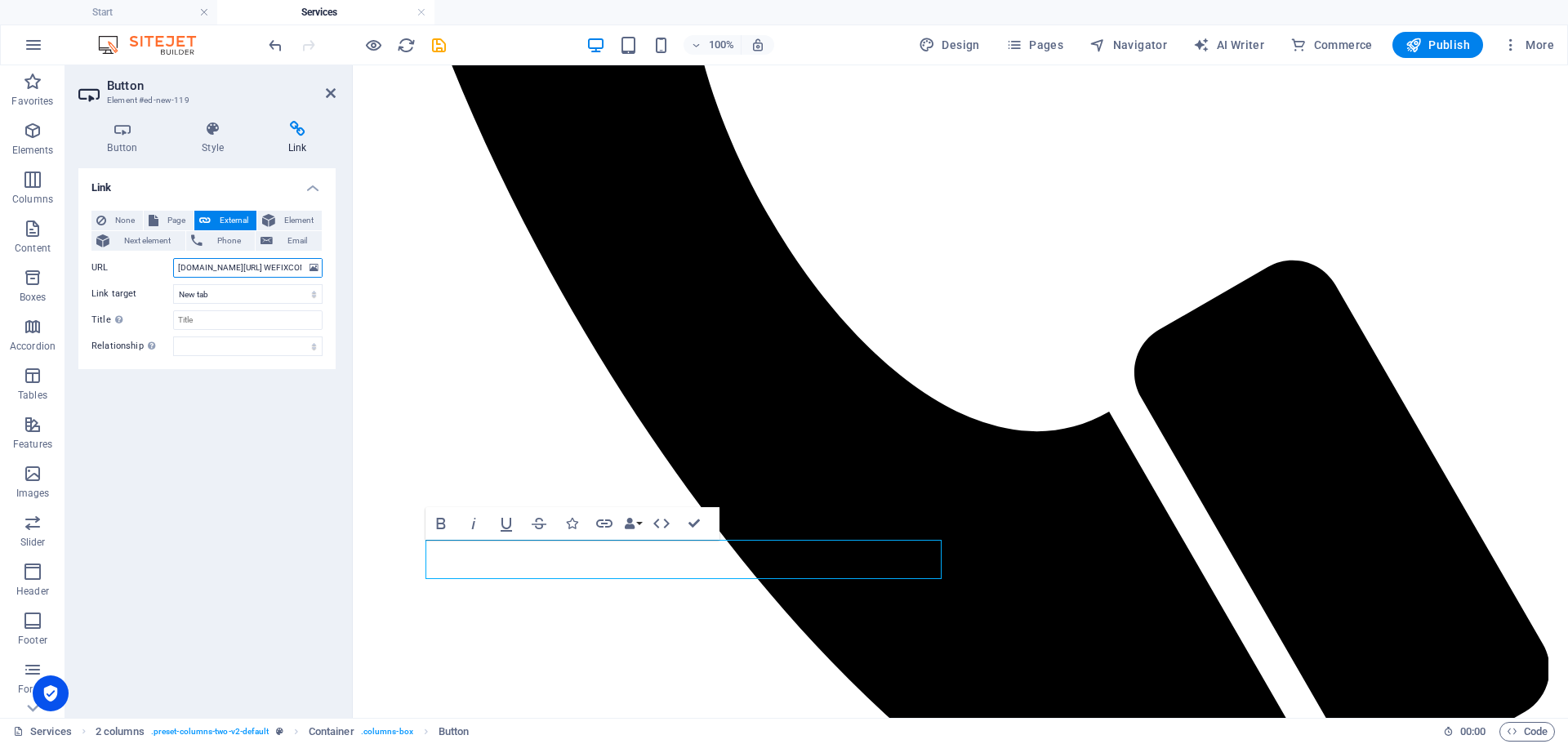 click on "www.wefixcomputers.co.za/public_html/SLA WEFIXCOMPUTERS.pdf" at bounding box center (247, 268) 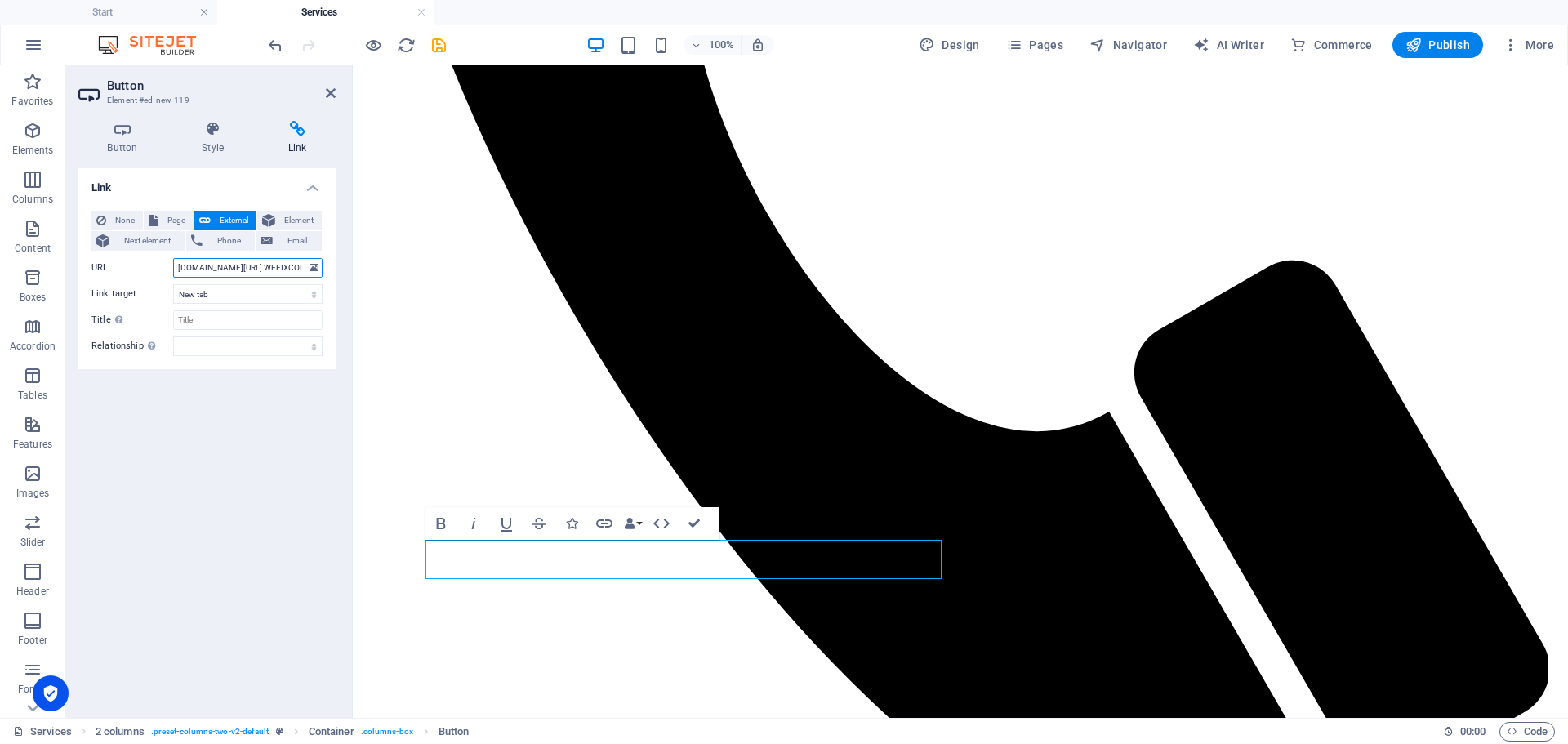 click on "www.wefixcomputers.co.za/public_html/SLA WEFIXCOMPUTERS.pdf" at bounding box center (247, 268) 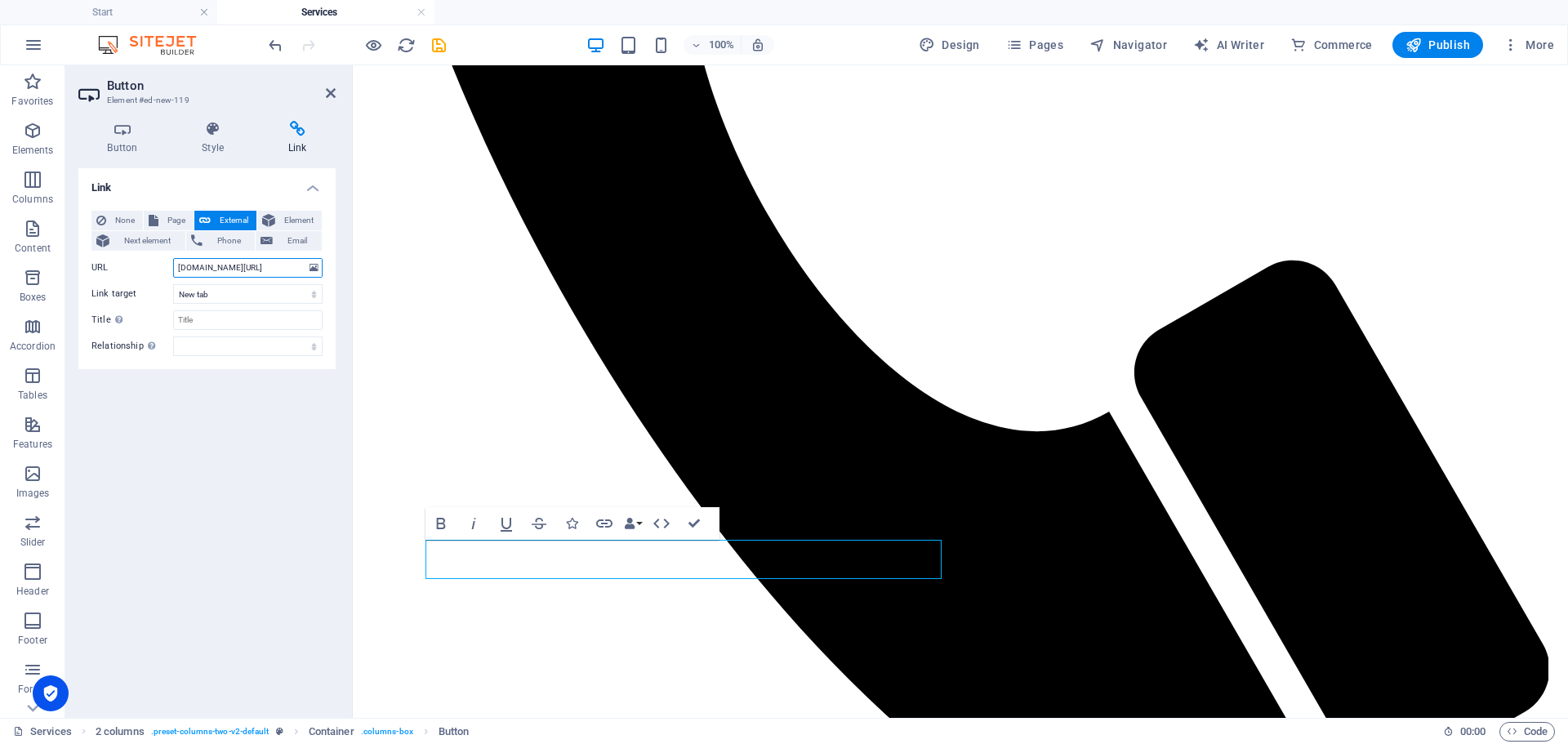 scroll, scrollTop: 0, scrollLeft: 126, axis: horizontal 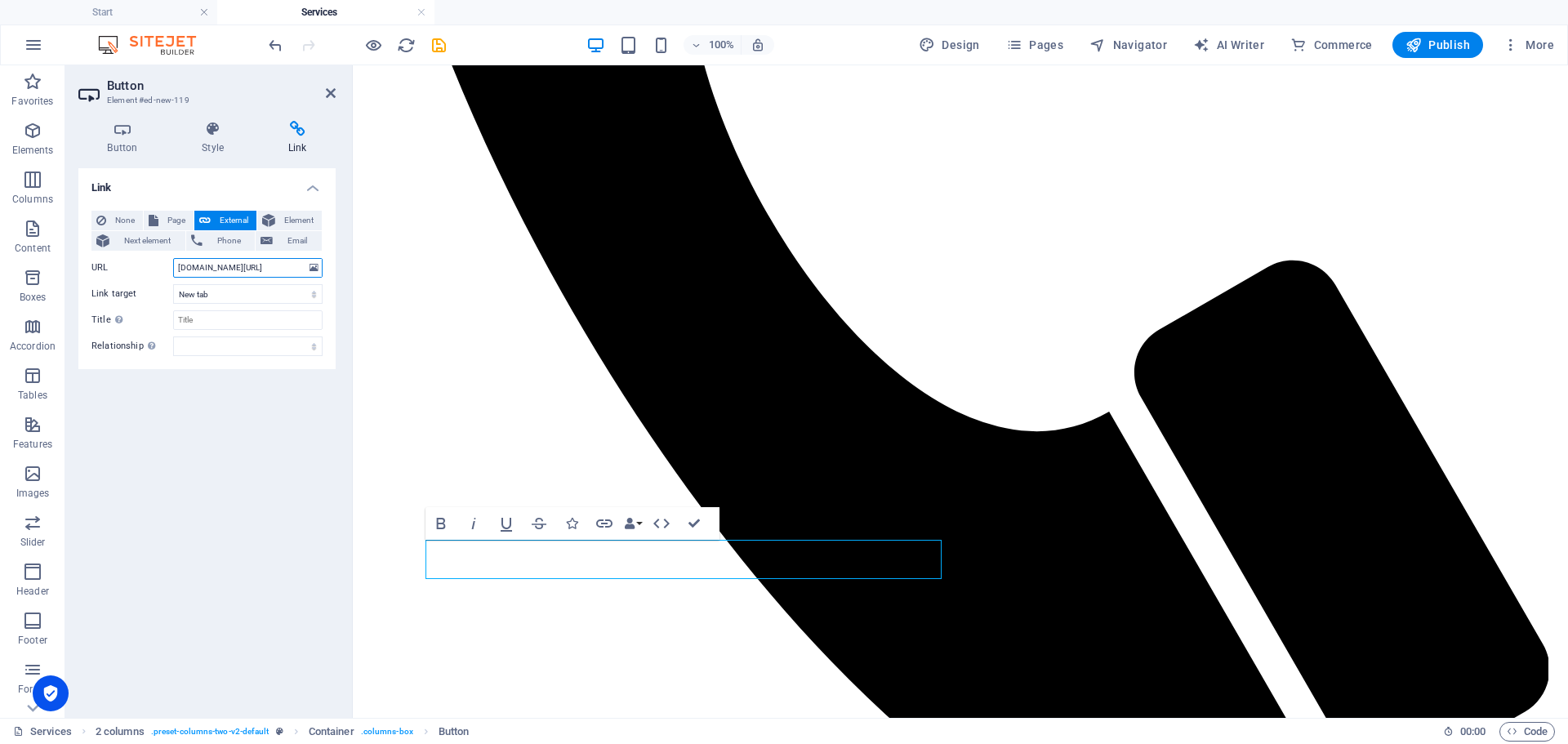 click on "www.wefixcomputers.co.za/public_html/SLA-WEFIXCOMPUTERS.pdf" at bounding box center (247, 268) 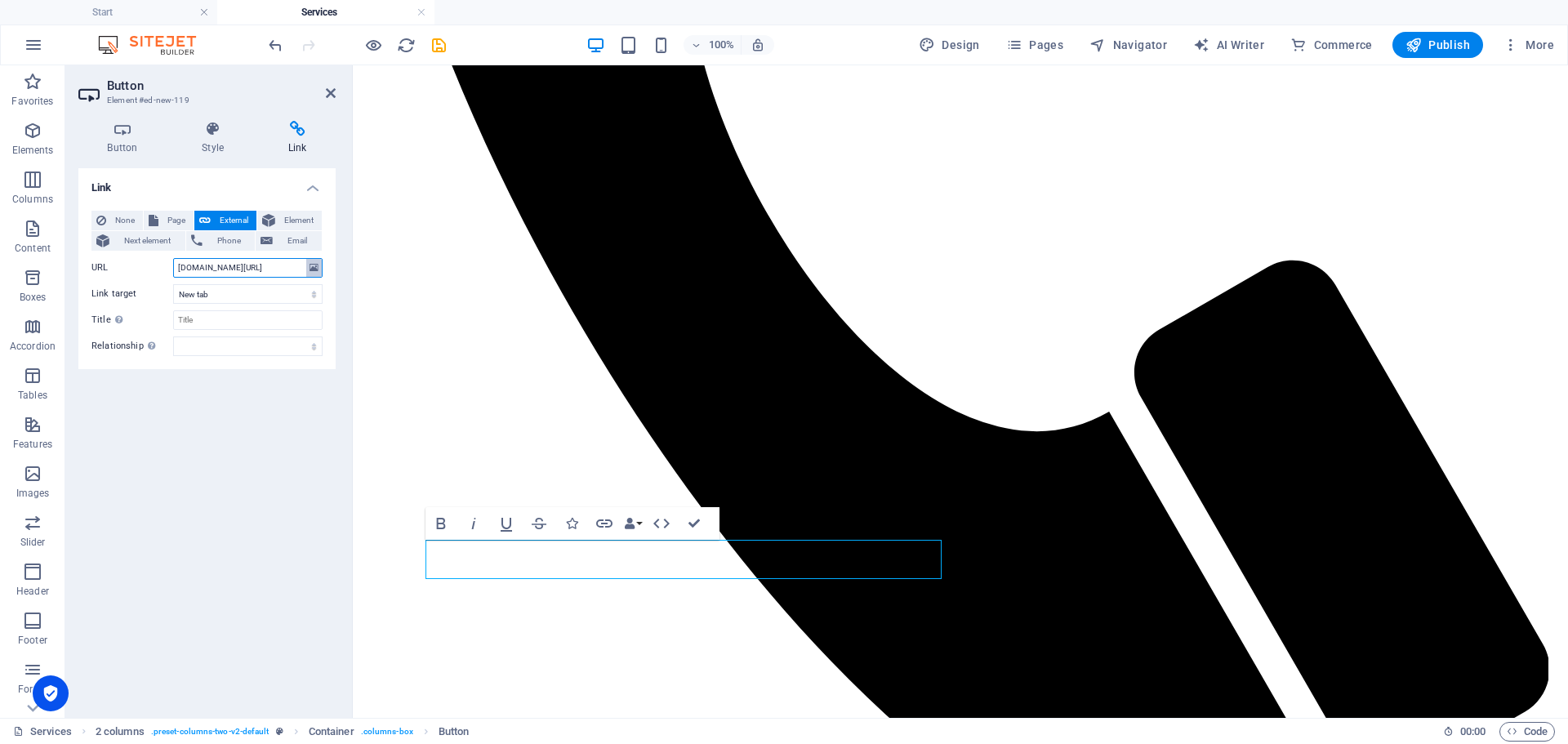 scroll, scrollTop: 0, scrollLeft: 128, axis: horizontal 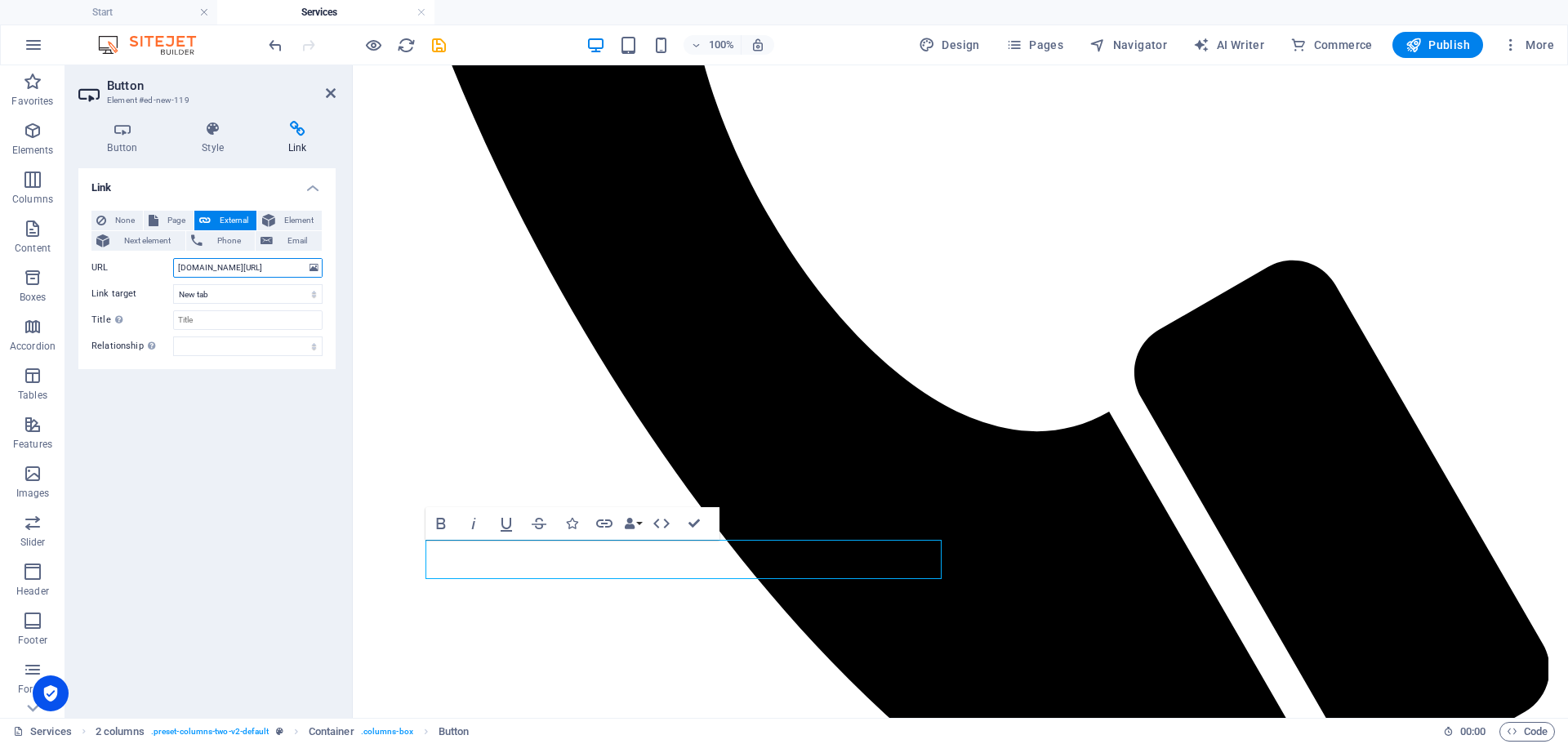 click on "www.wefixcomputers.co.za/public_html/SLA-WEFIXCOMPUTERS.pdf" at bounding box center [247, 268] 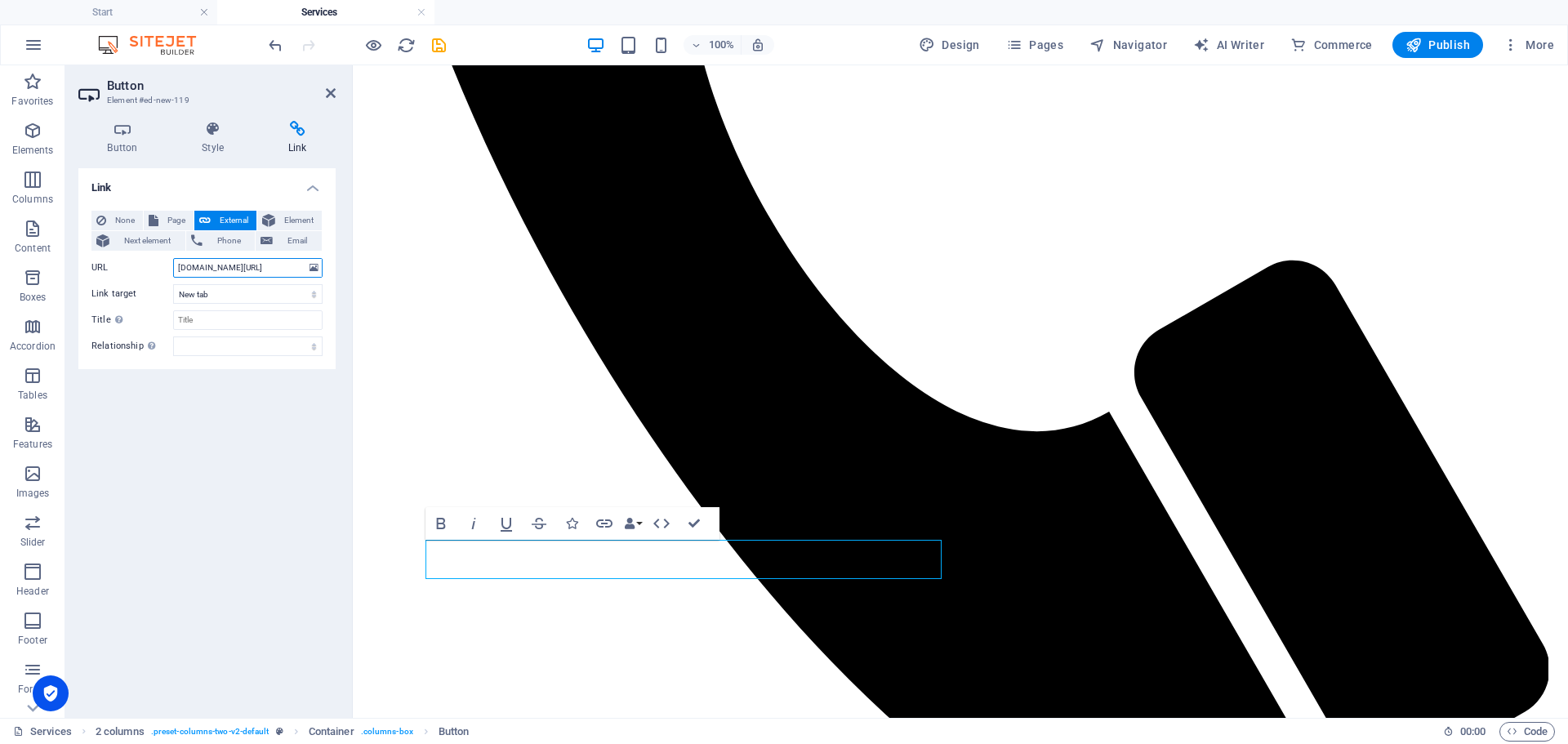 scroll, scrollTop: 0, scrollLeft: 126, axis: horizontal 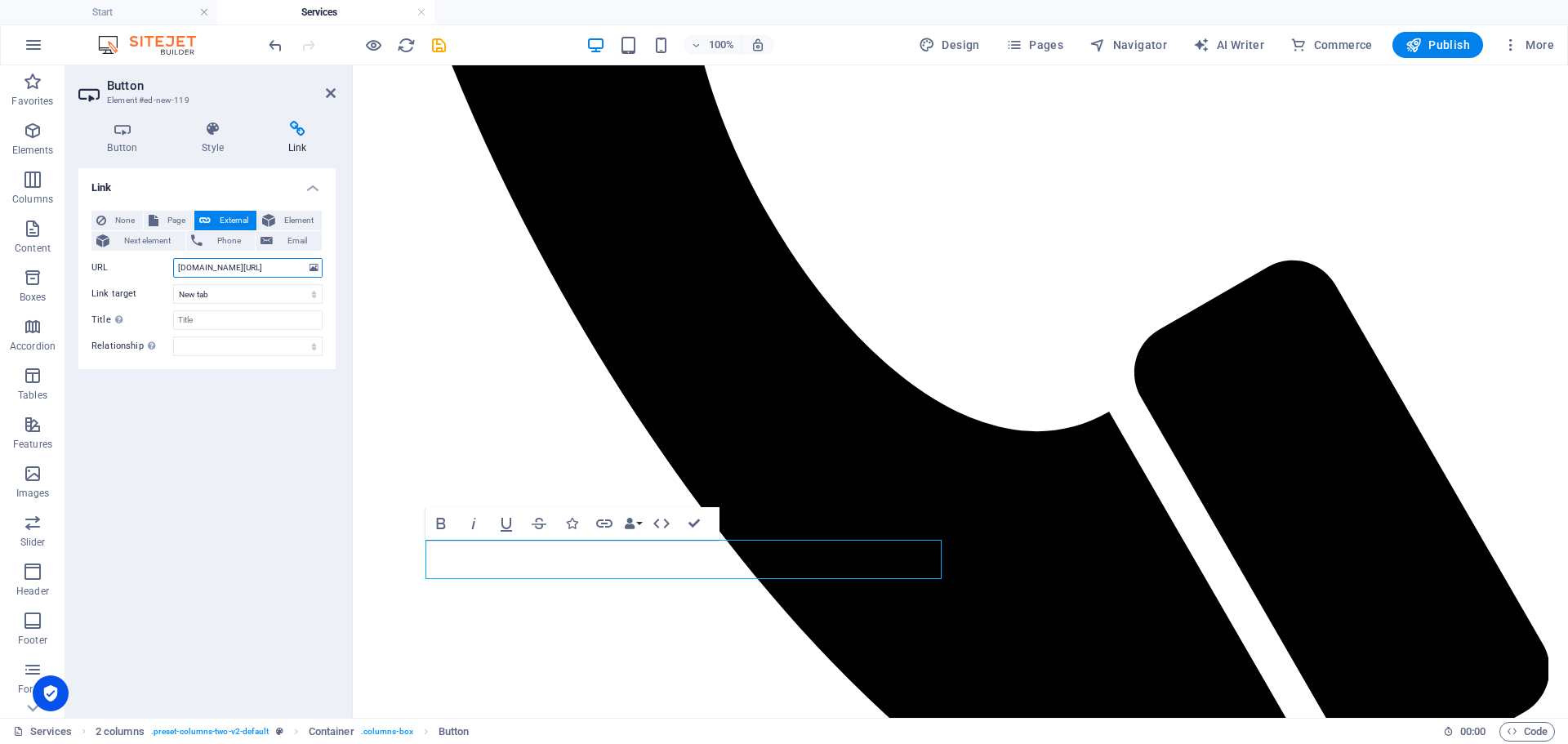 click on "www.wefixcomputers.co.za/public_html/SLA_WEFIXCOMPUTERS.pdf" at bounding box center [247, 268] 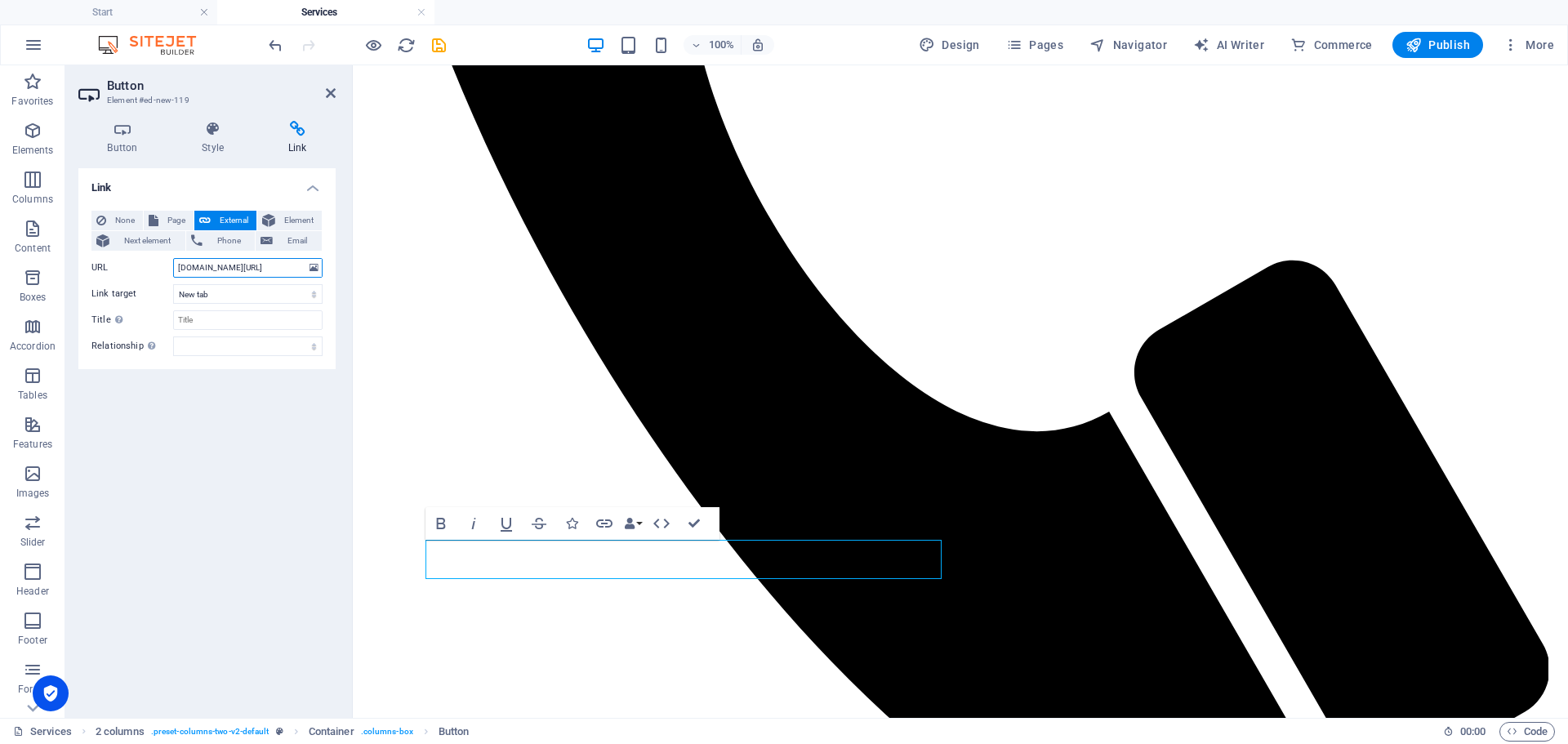 paste on "https://wefixcomputers.co.za:2083/cpsess9737305431/frontend/jupiter/filemanager/showfile.html?file=SLA+WEFIXCOMPUTERS.pdf&fileop=&dir=%2Fhome%2Fwefixcn1g3p2%2Fpublic_html&dirop=&charset=&file_charset=&baseurl=&basedir=" 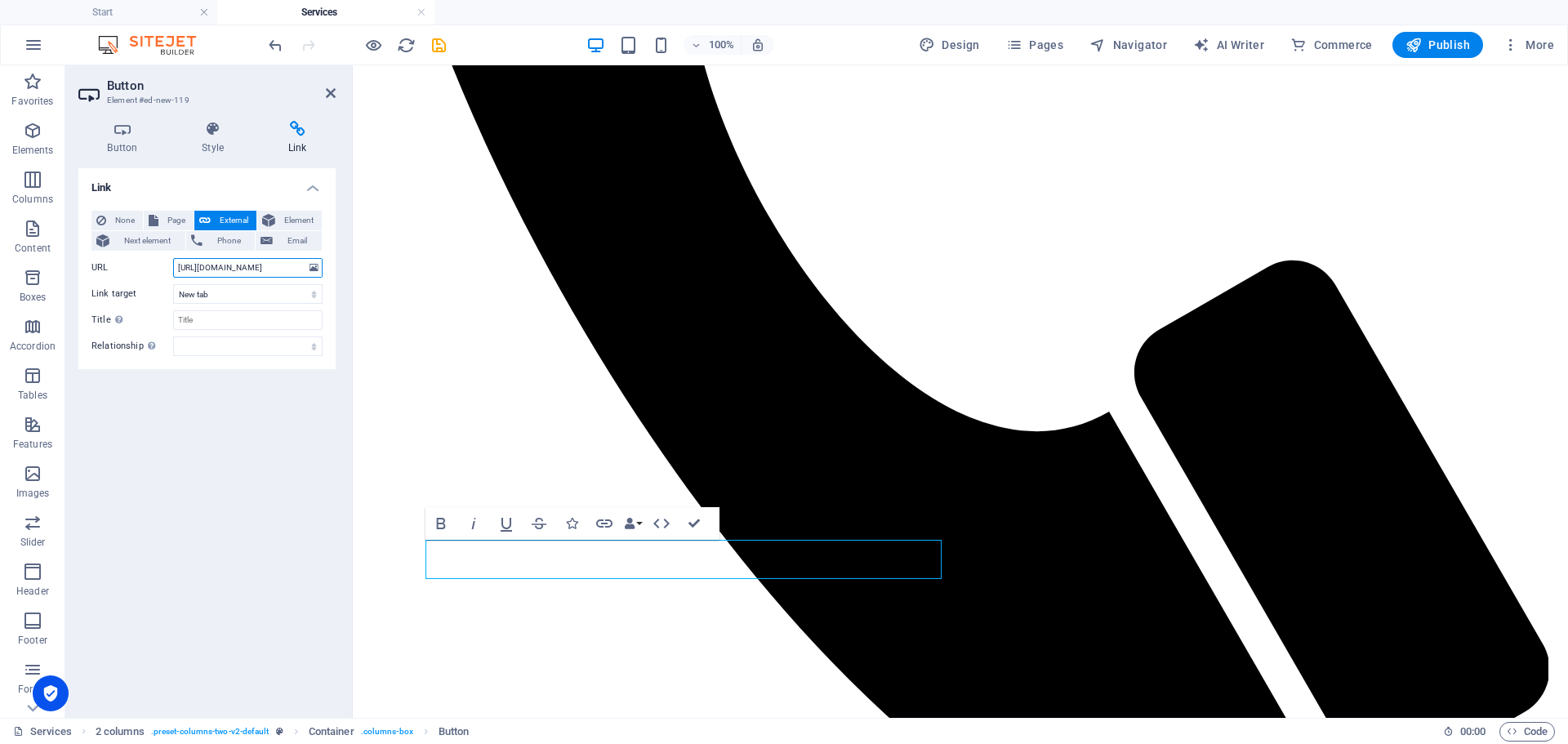 scroll, scrollTop: 0, scrollLeft: 757, axis: horizontal 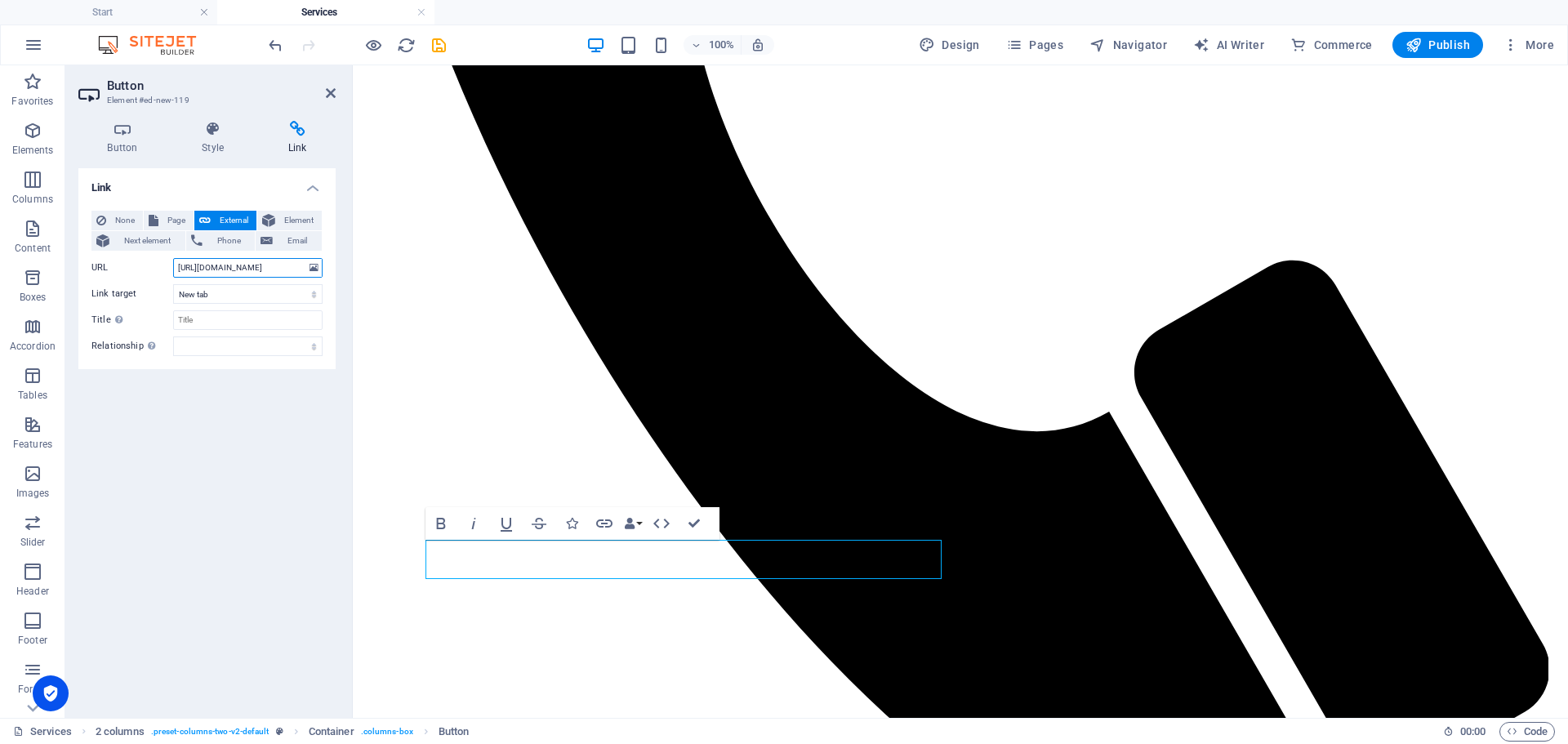 type on "https://wefixcomputers.co.za:2083/cpsess9737305431/frontend/jupiter/filemanager/showfile.html?file=SLA+WEFIXCOMPUTERS.pdf&fileop=&dir=%2Fhome%2Fwefixcn1g3p2%2Fpublic_html&dirop=&charset=&file_charset=&baseurl=&basedir=" 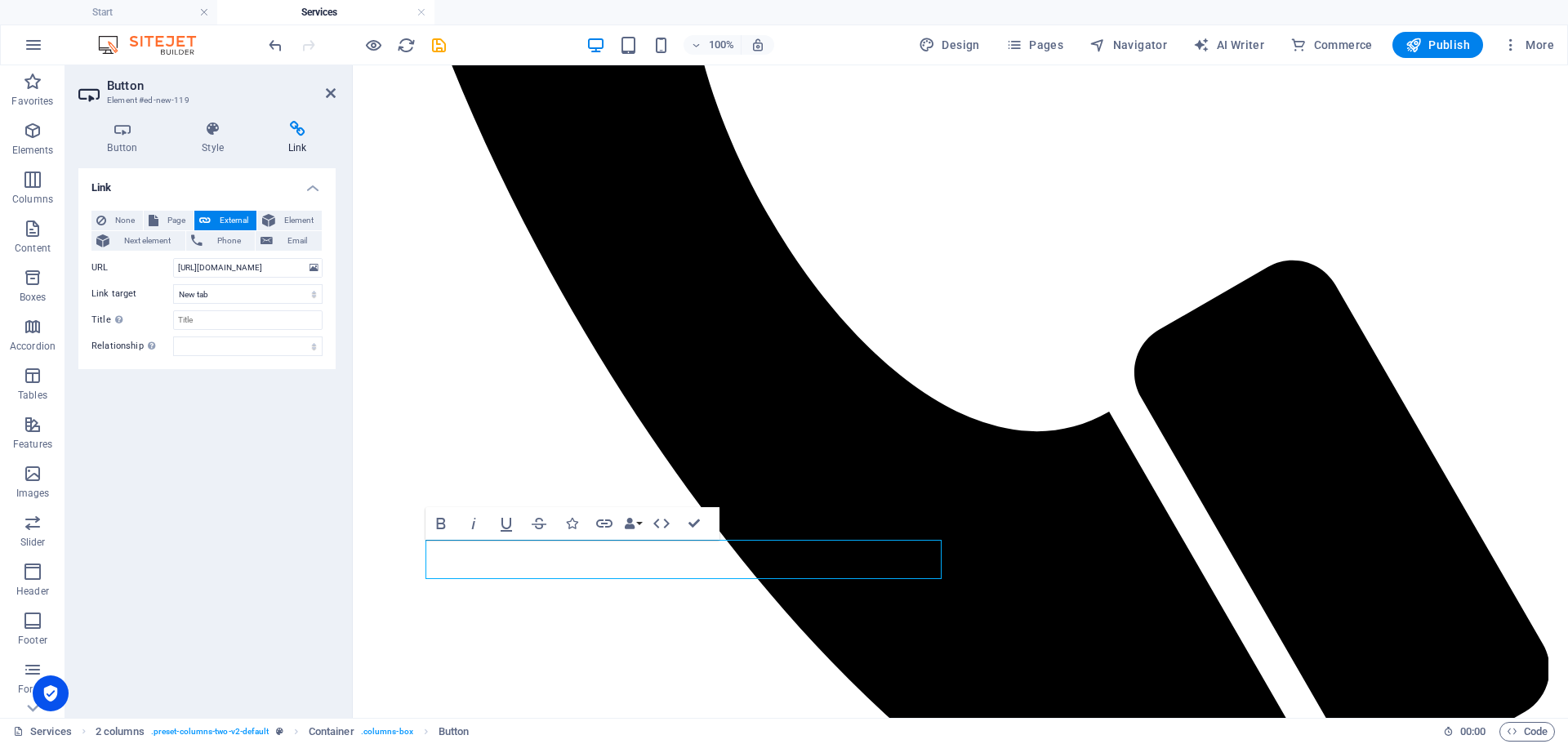 scroll, scrollTop: 0, scrollLeft: 0, axis: both 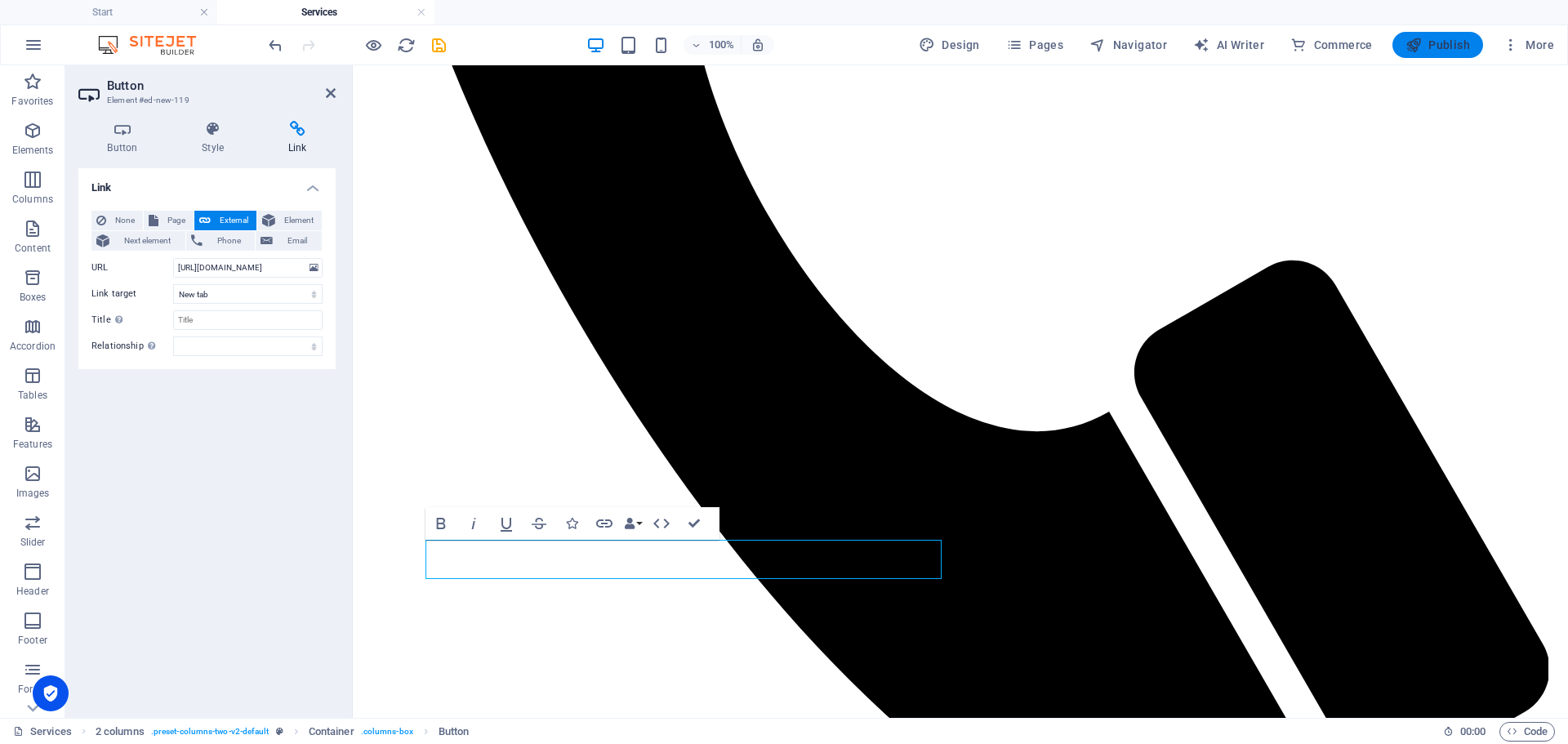 click on "Publish" at bounding box center (1437, 45) 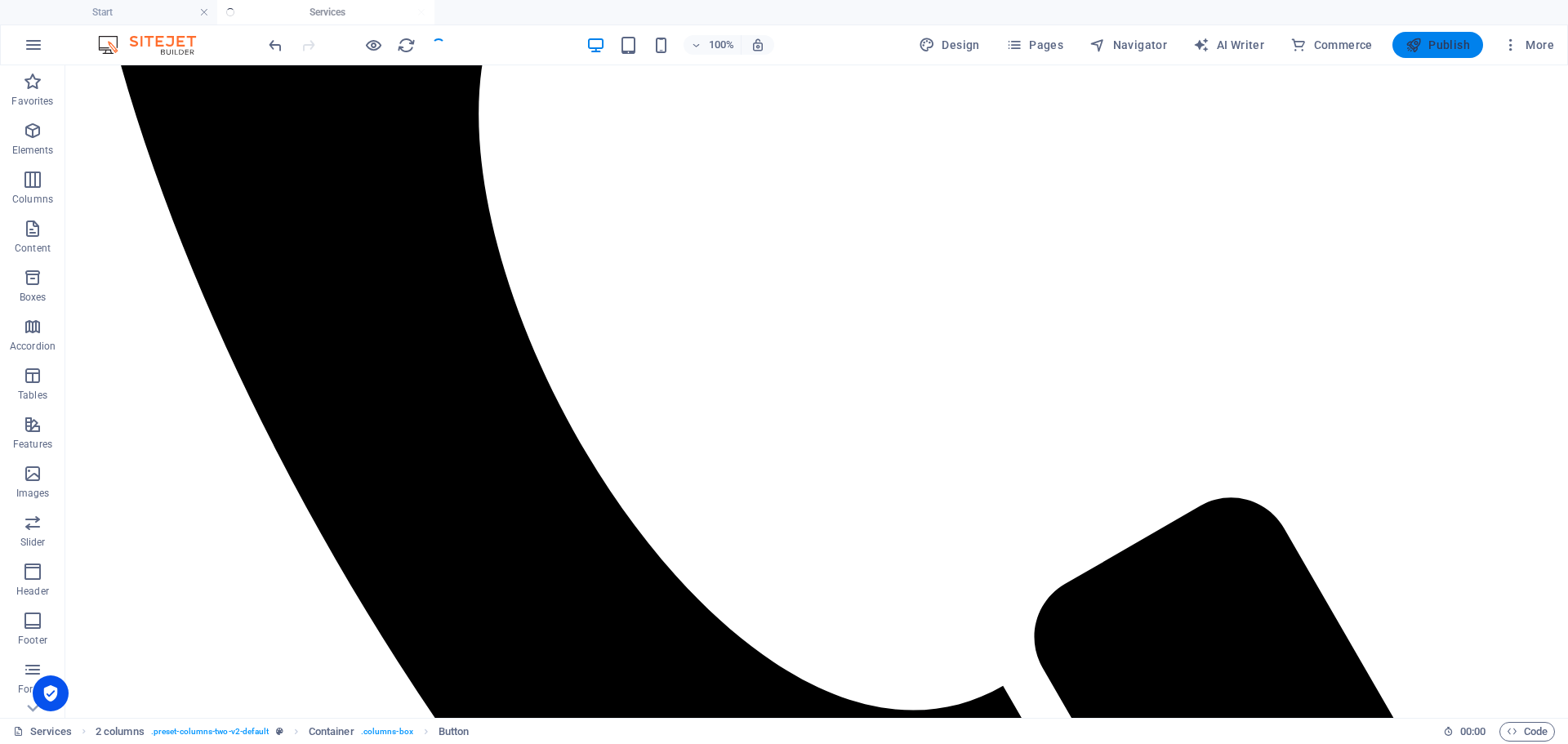 scroll, scrollTop: 1292, scrollLeft: 0, axis: vertical 